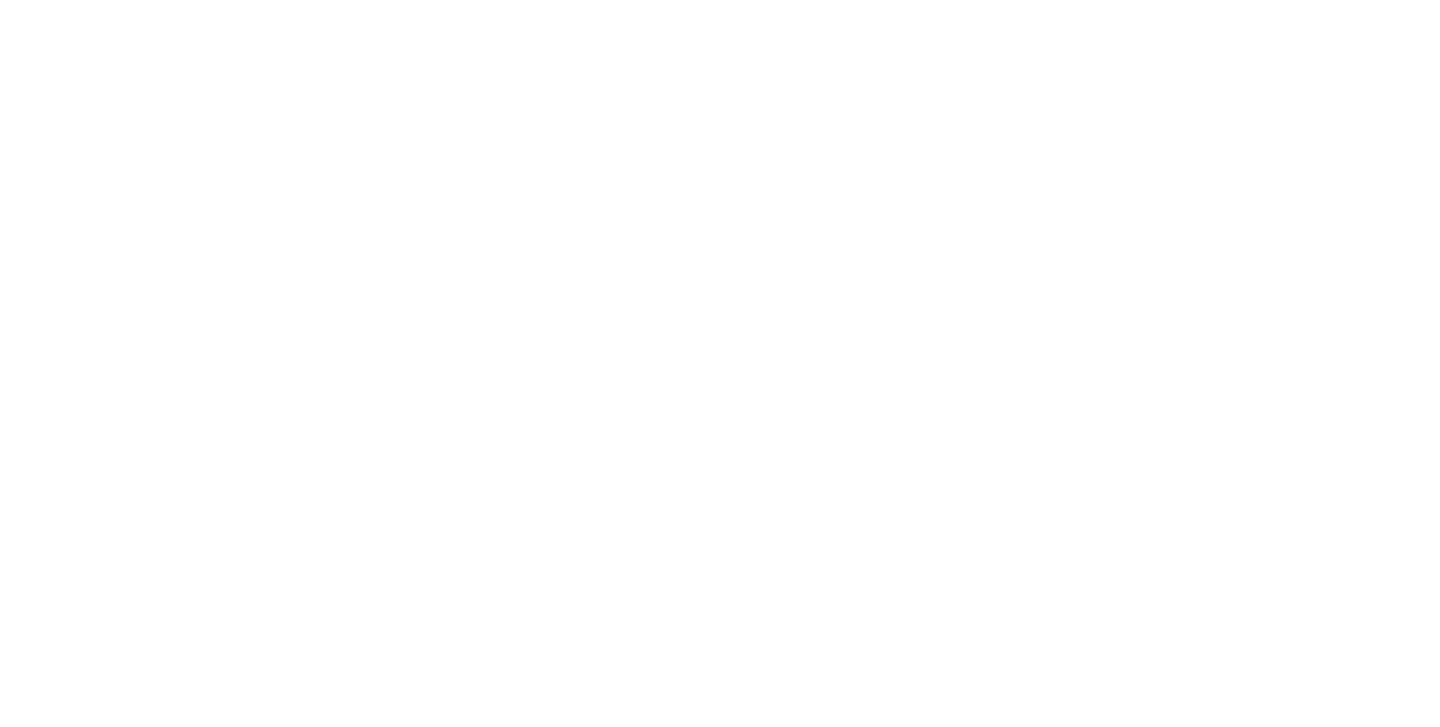 scroll, scrollTop: 0, scrollLeft: 0, axis: both 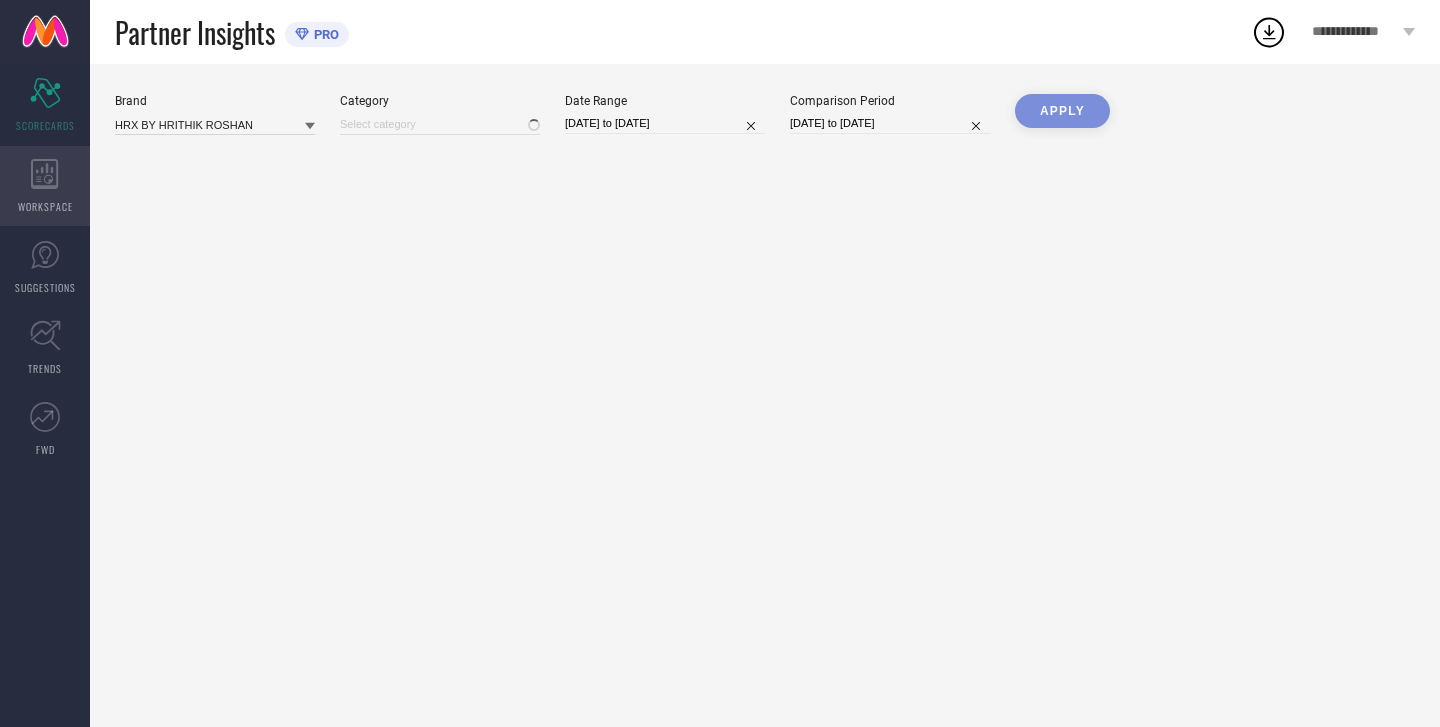 type on "All" 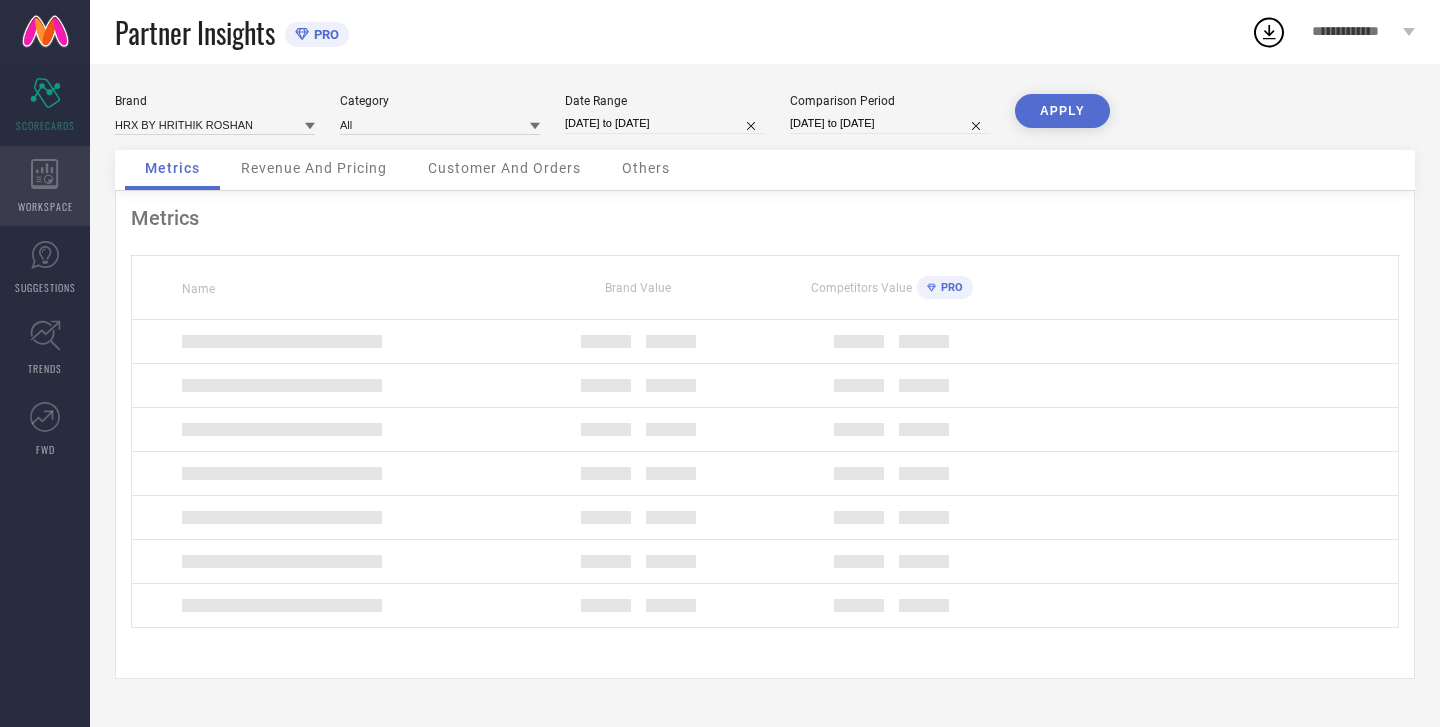 click on "WORKSPACE" at bounding box center (45, 186) 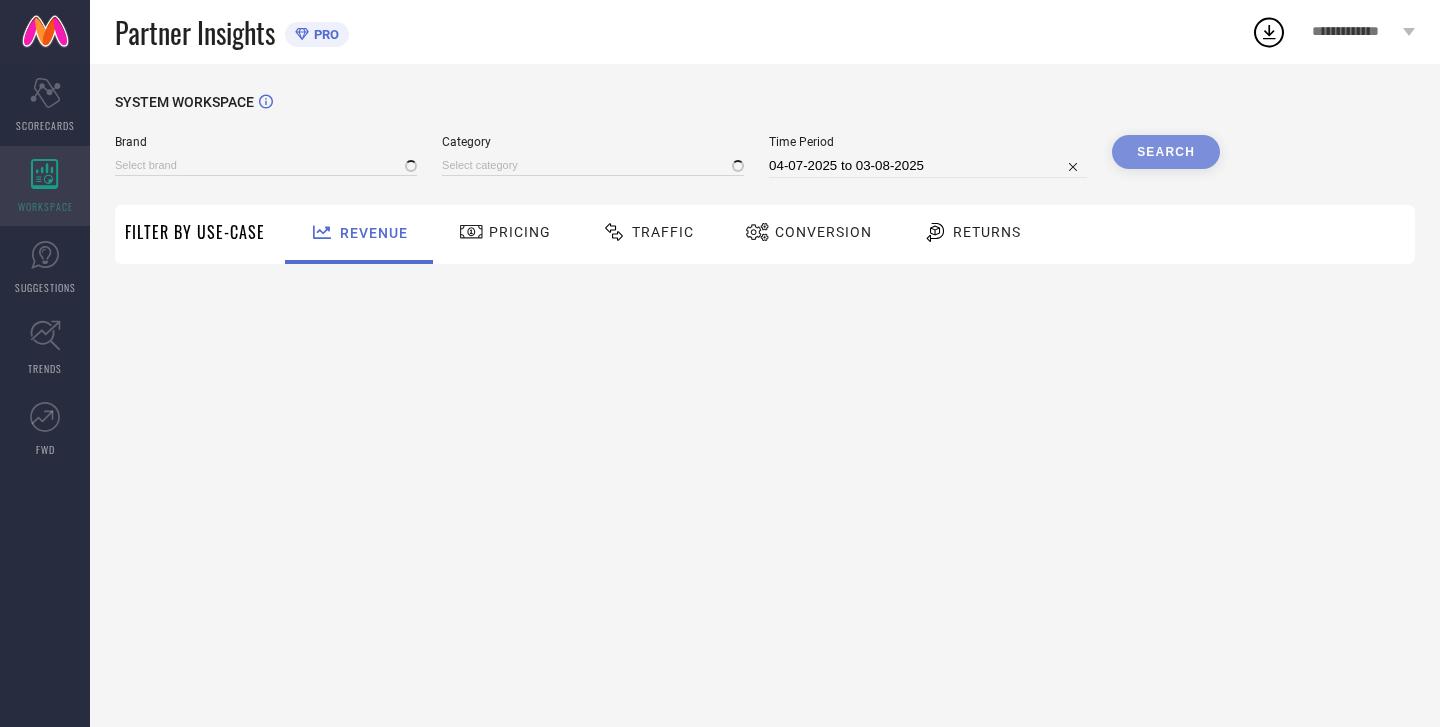 type on "HRX BY HRITHIK ROSHAN" 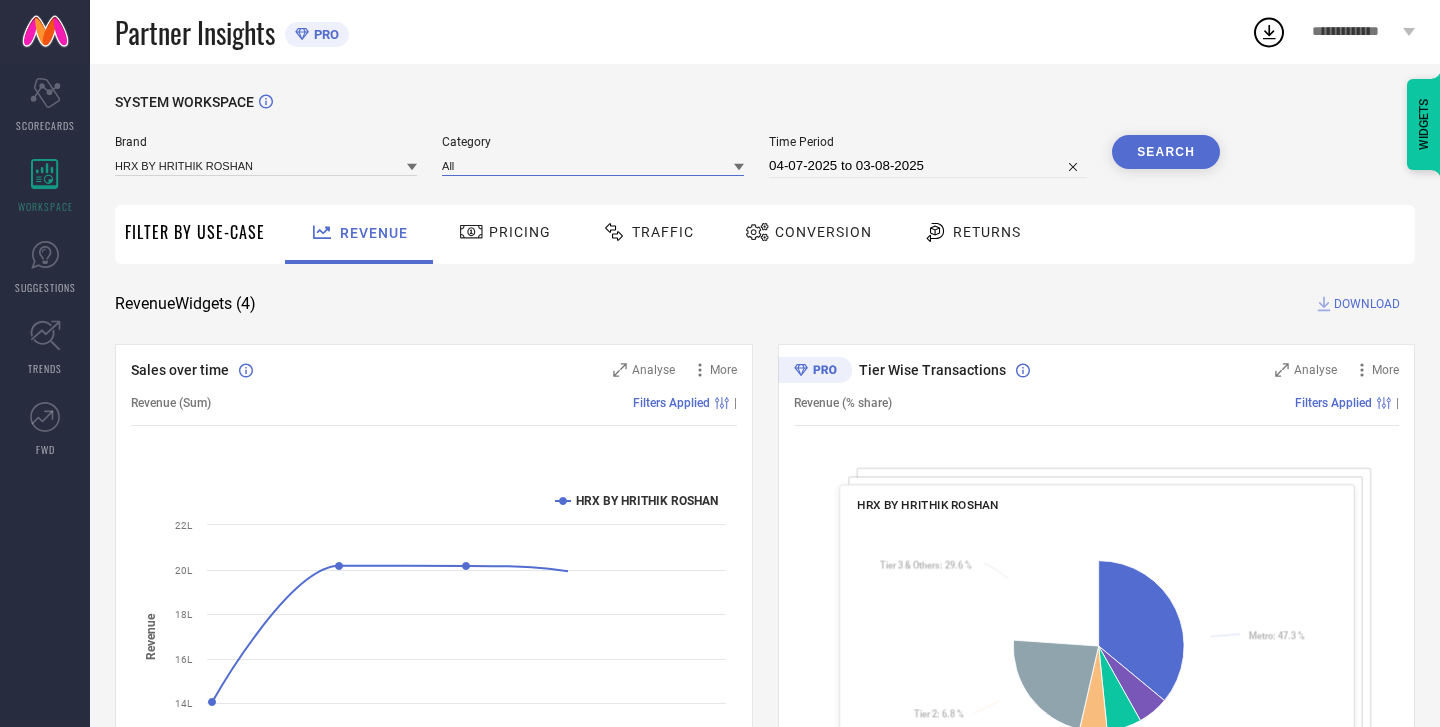 click at bounding box center (593, 165) 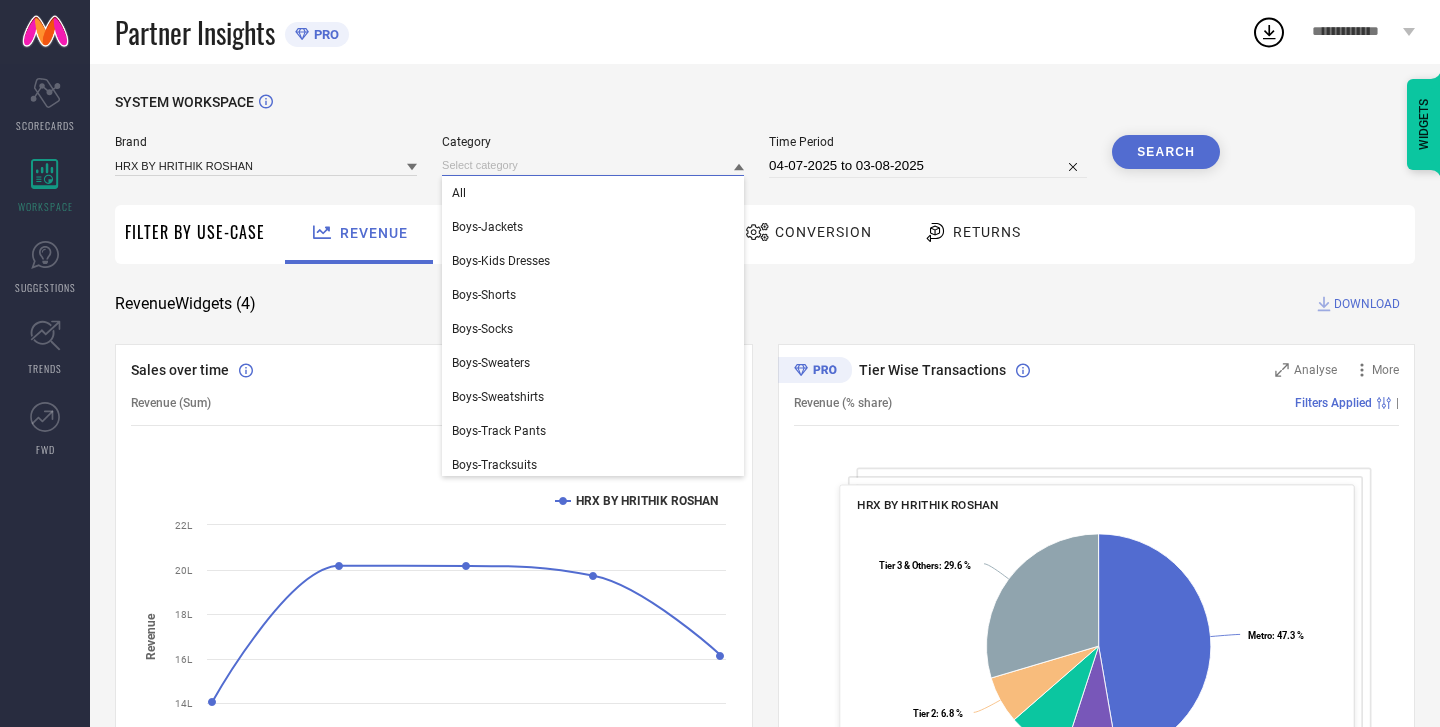 select on "6" 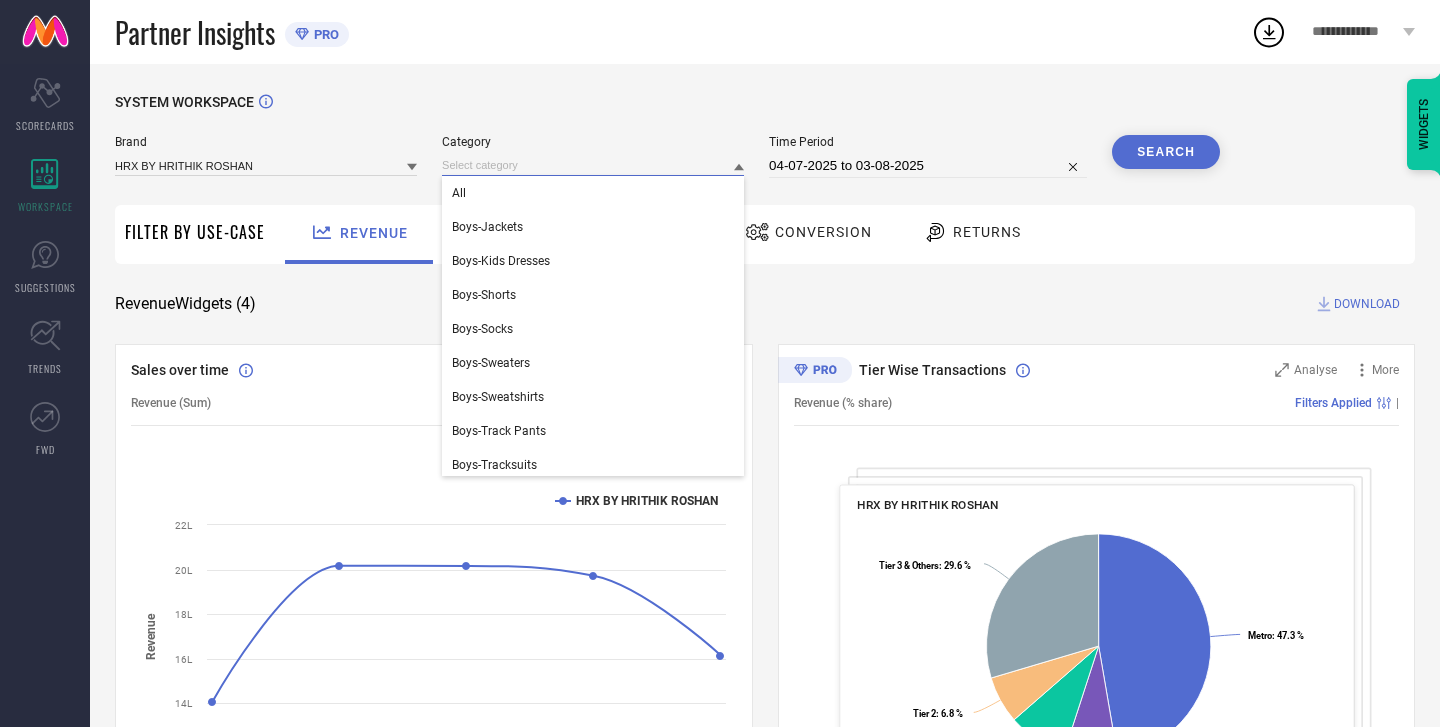 select on "2025" 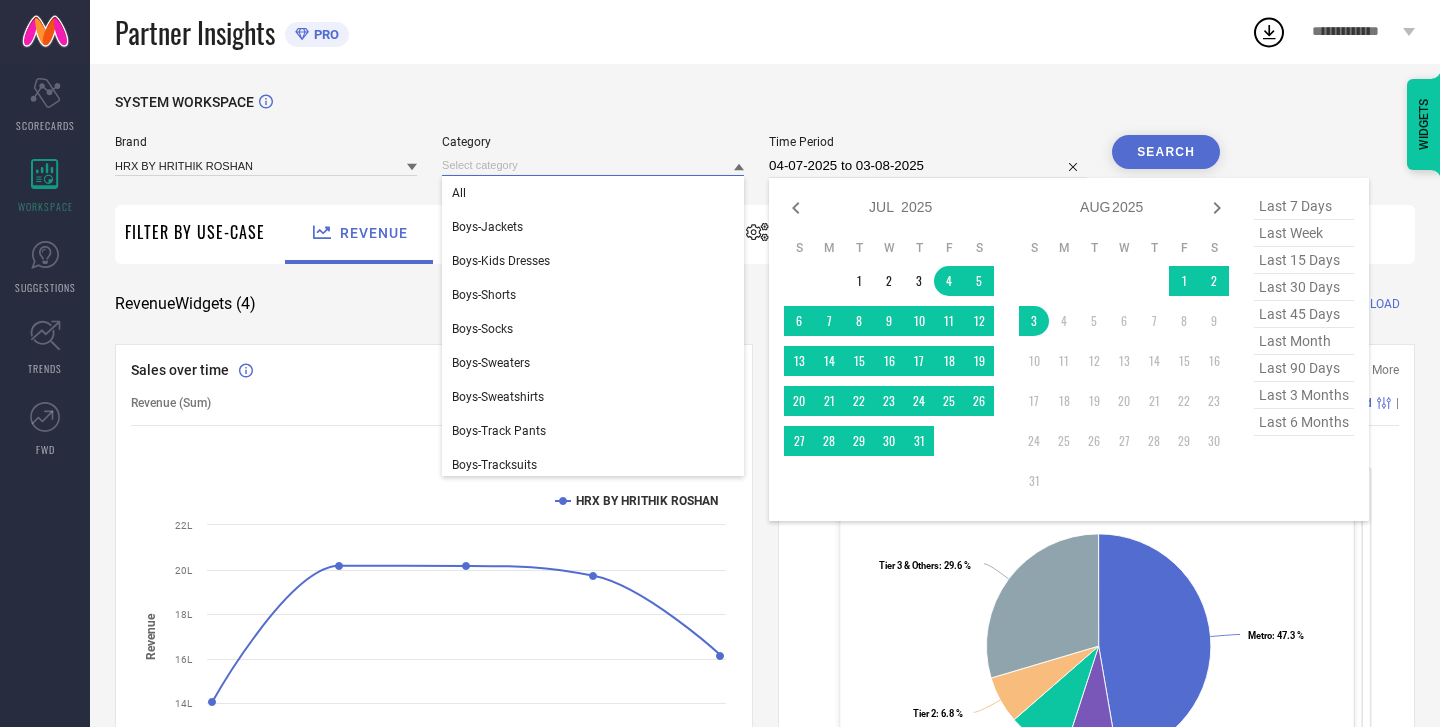 click on "04-07-2025 to 03-08-2025" at bounding box center (928, 166) 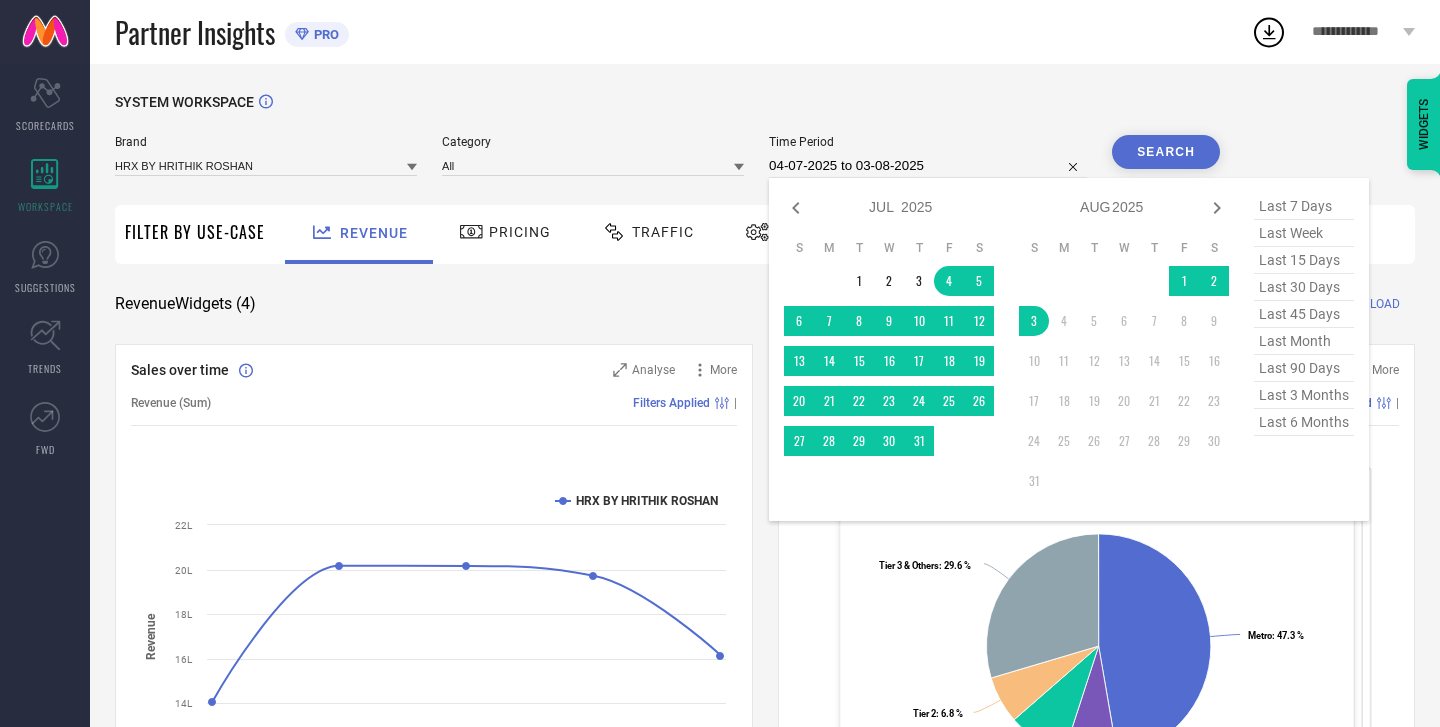 click on "last 6 months" at bounding box center [1304, 422] 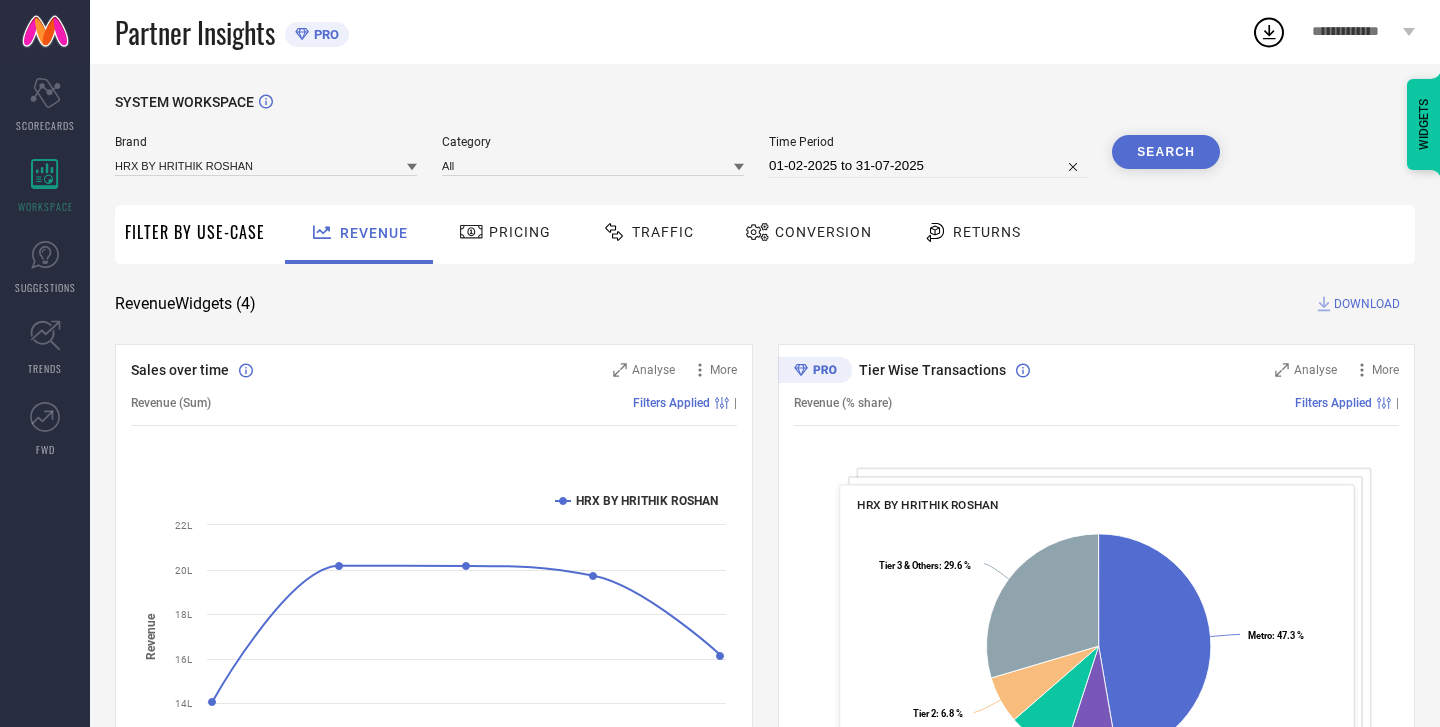 click on "SYSTEM WORKSPACE Brand HRX BY HRITHIK ROSHAN Category All Time Period [DATE] to [DATE] Search Filter By Use-Case Revenue Pricing Traffic Conversion Returns Revenue  Widgets ( 4 ) DOWNLOAD Sales over time Analyse More Revenue (Sum) Filters Applied |  Created with Highcharts 9.3.3 Time Aggregate Revenue HRX BY HRITHIK ROSHAN 30 Jun 25 07 Jul 25 14 Jul 25 21 Jul 25 28 Jul 25 12L 14L 16L 18L 20L 22L Tier Wise Transactions Analyse More Revenue (% share) Filters Applied |  HRX BY HRITHIK ROSHAN Created with Highcharts 9.3.3 Metro : [PERCENT] ​ Metro : [PERCENT] Tier 1A : [PERCENT] ​ Tier 1A : [PERCENT] Tier 1B : [PERCENT] ​ Tier 1B : [PERCENT] Tier 2 : [PERCENT] ​ Tier 2 : [PERCENT] Tier 3 & Others : [PERCENT] ​ Tier 3 & Others : [PERCENT] Region Wise Transactions Analyse More Revenue (% share) Filters Applied |  HRX BY HRITHIK ROSHAN Created with Highcharts 9.3.3 East : [PERCENT] ​ East : [PERCENT] East/North East : [PERCENT] ​ East/North East : [PERCENT] North : [PERCENT] ​ North : [PERCENT] South : [PERCENT] ​ South : [PERCENT] West : [PERCENT] ​" at bounding box center (765, 731) 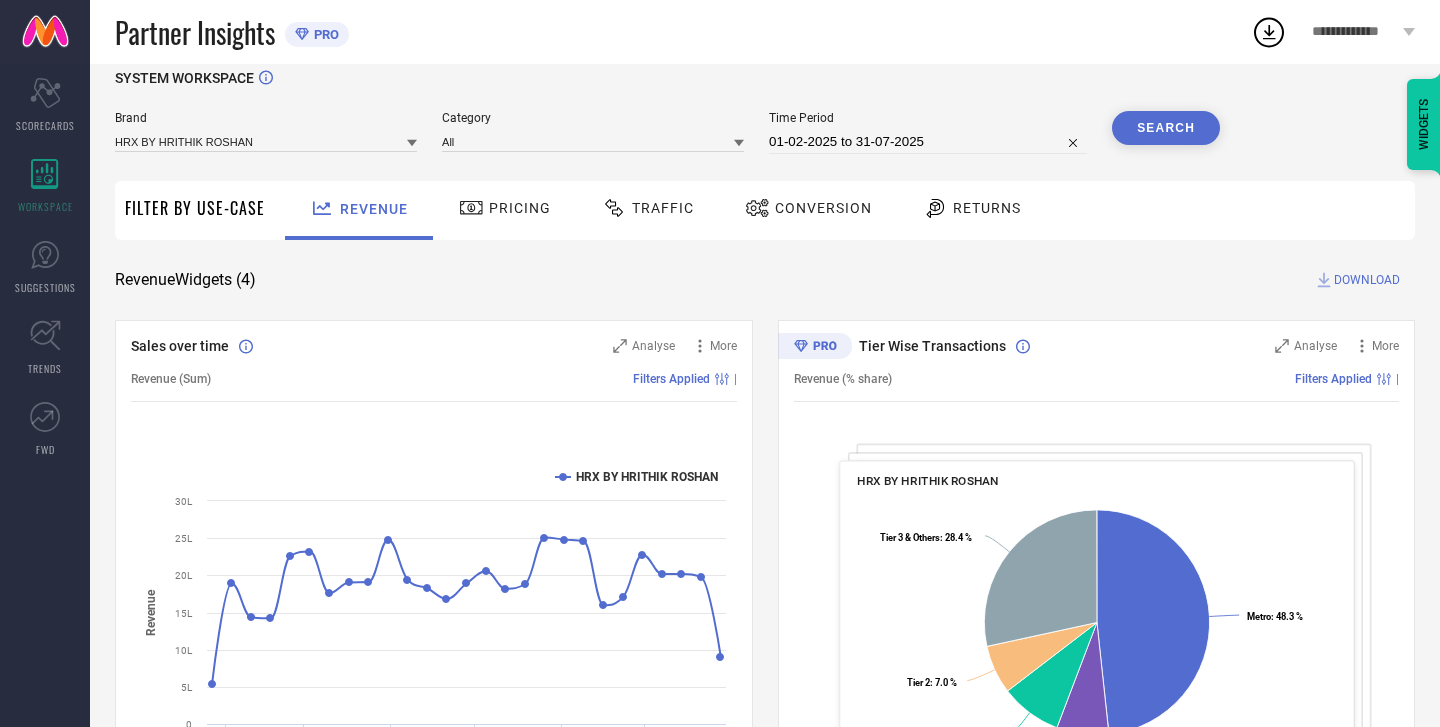 scroll, scrollTop: 0, scrollLeft: 0, axis: both 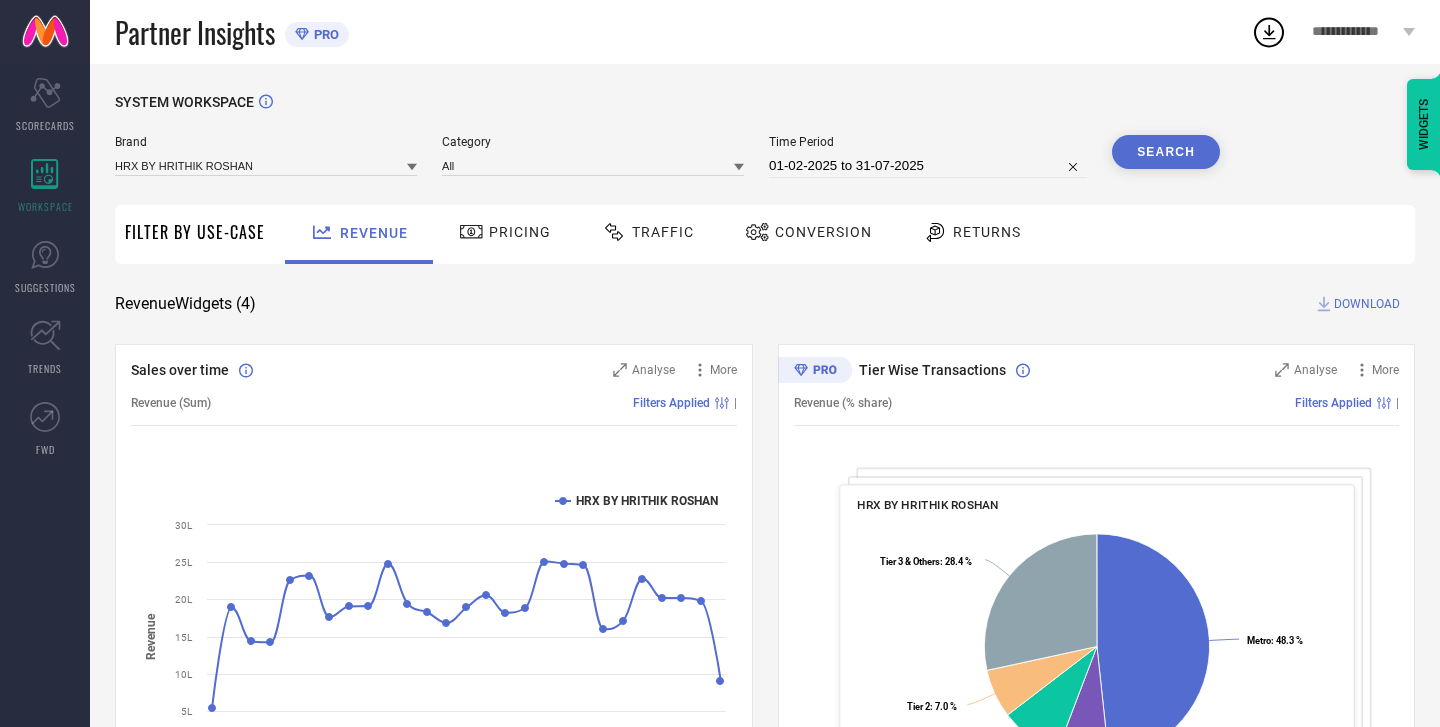 click on "01-02-2025 to 31-07-2025" at bounding box center [928, 166] 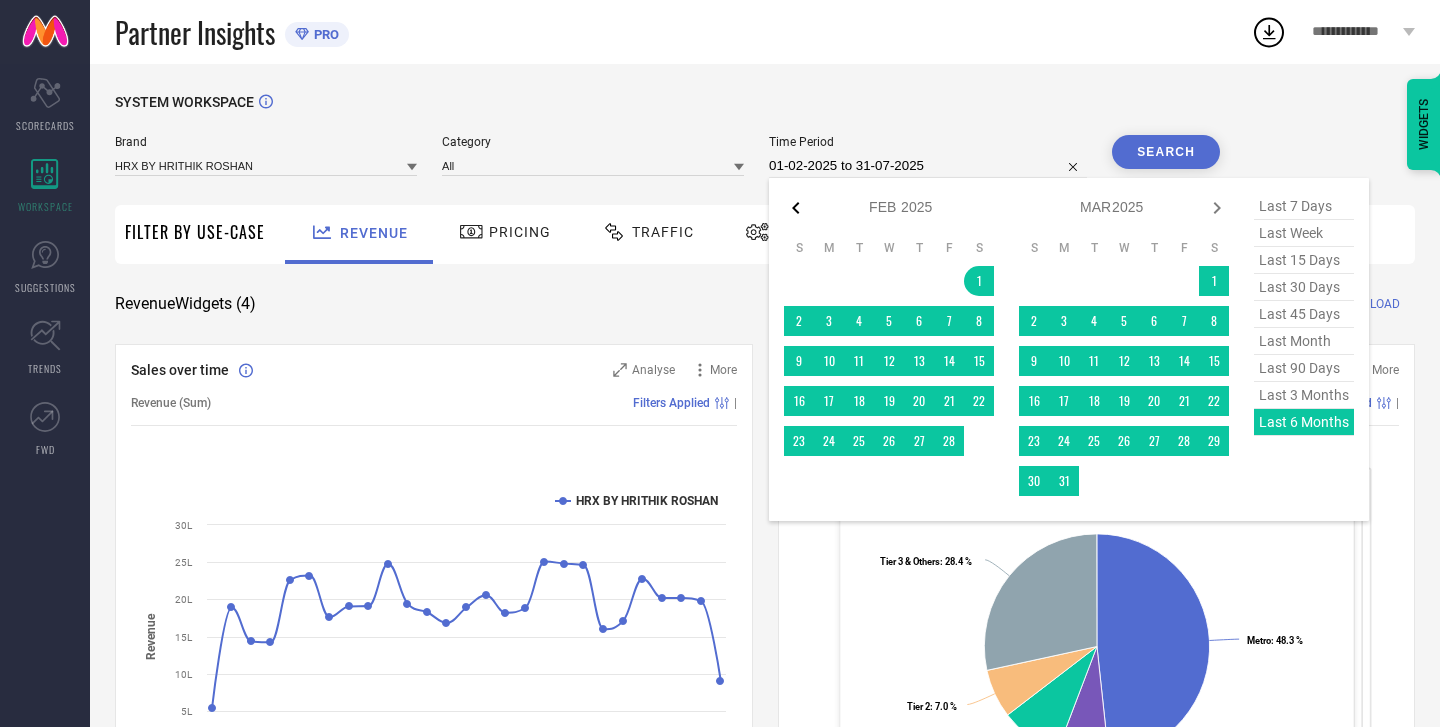 click 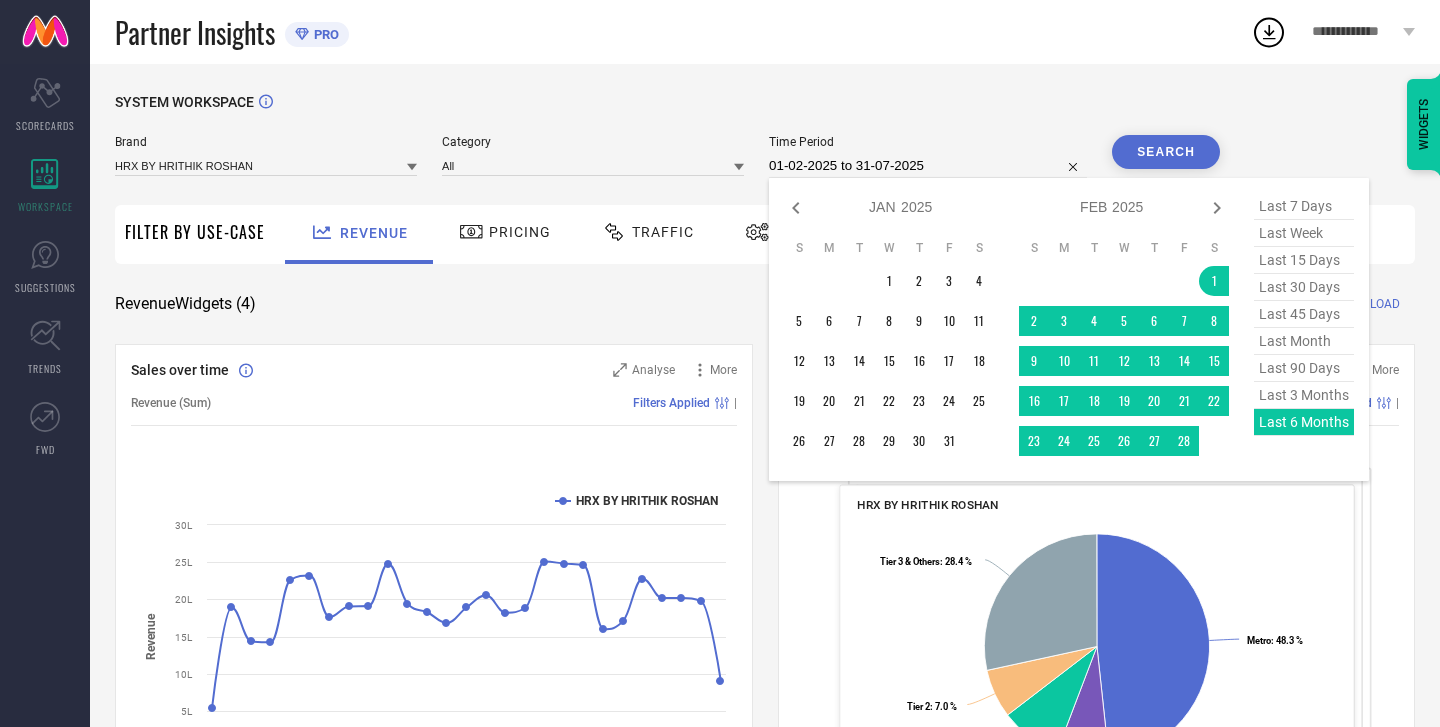 click 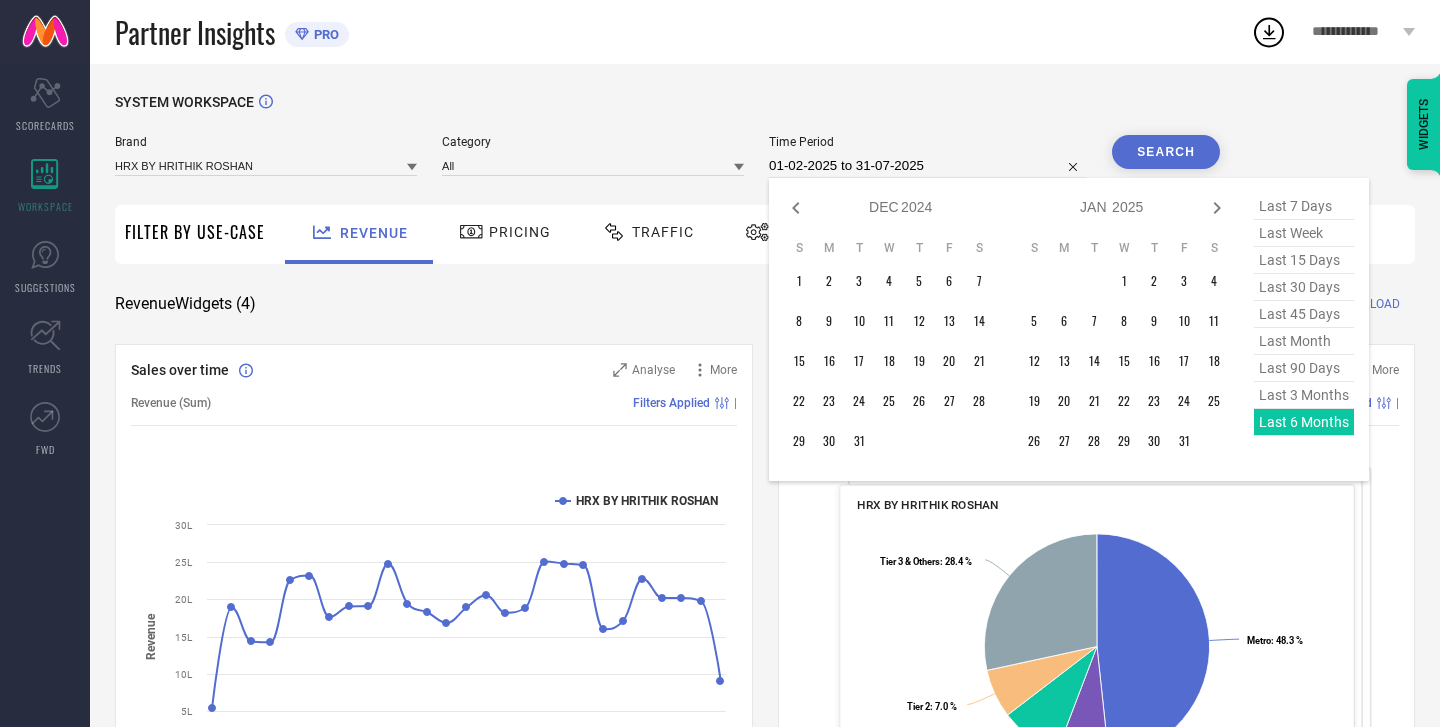 click 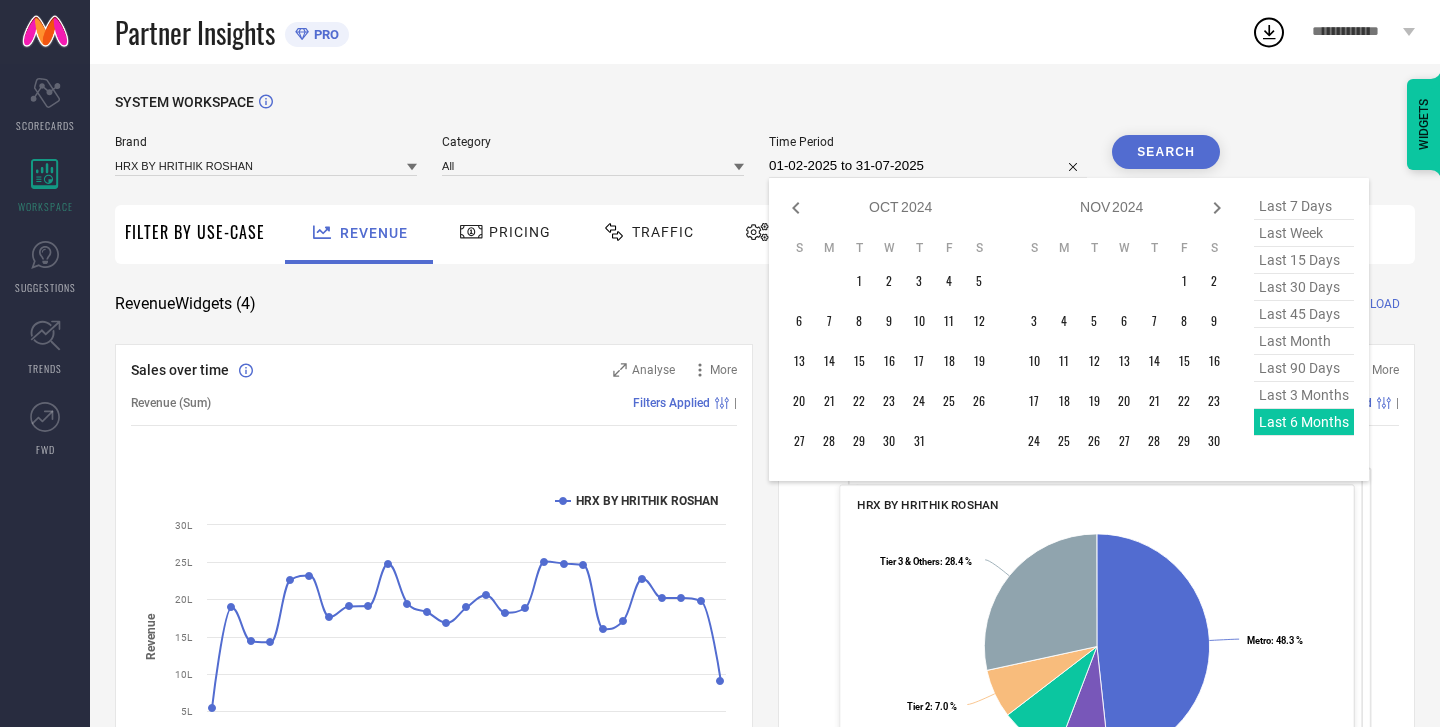click 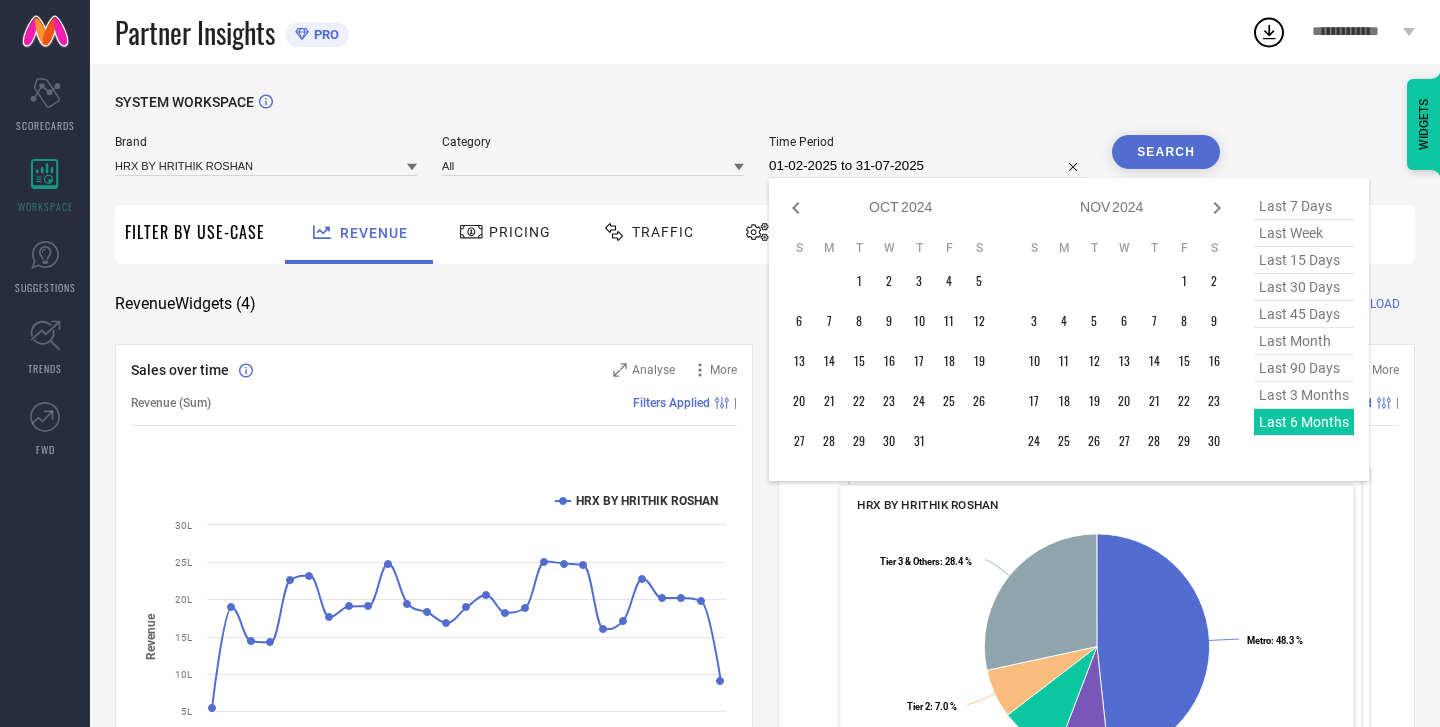select on "8" 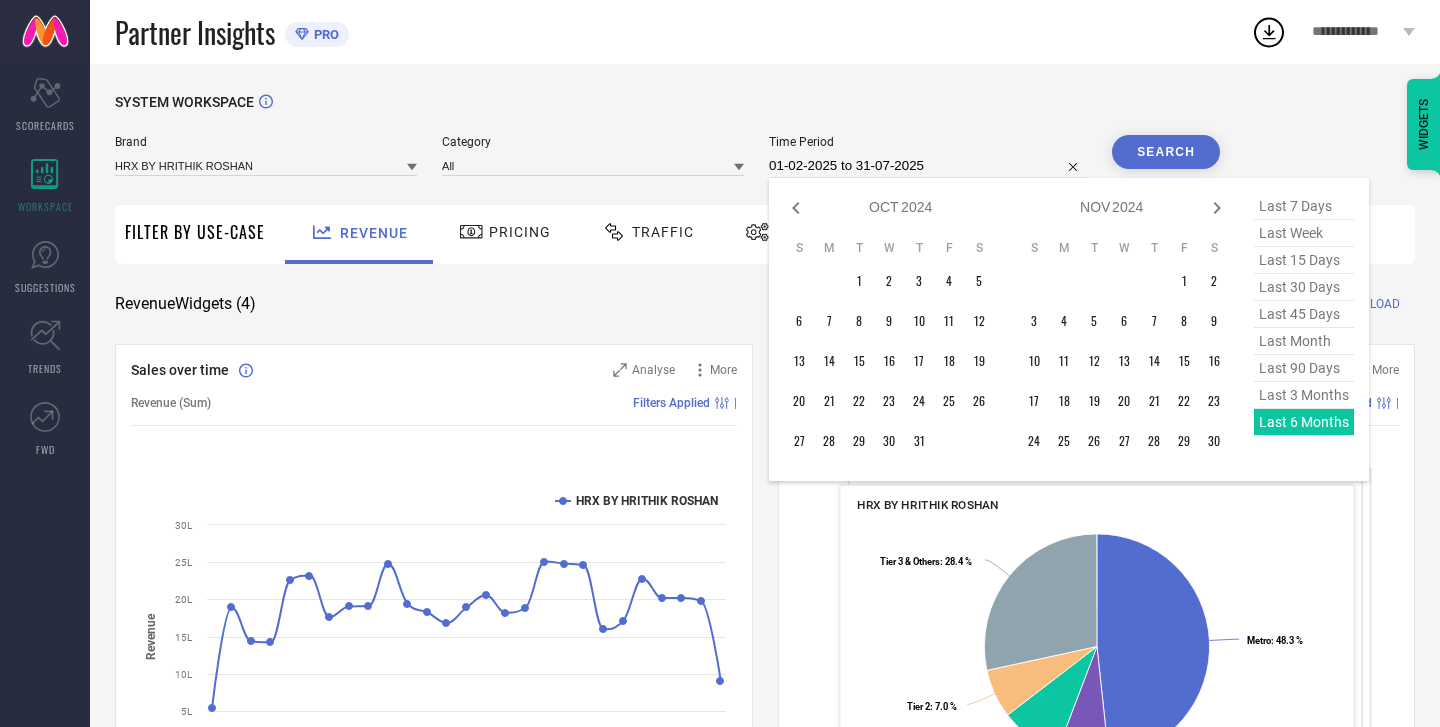 select on "2024" 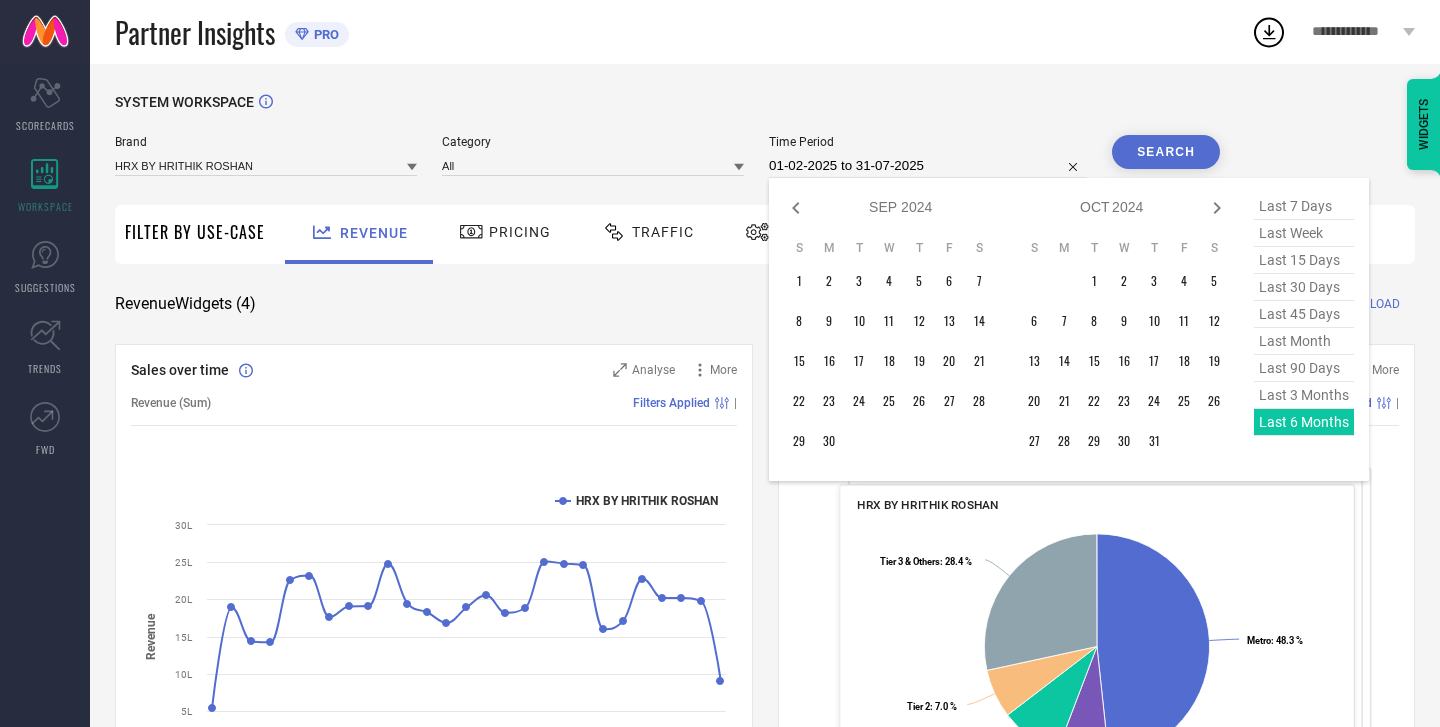 click 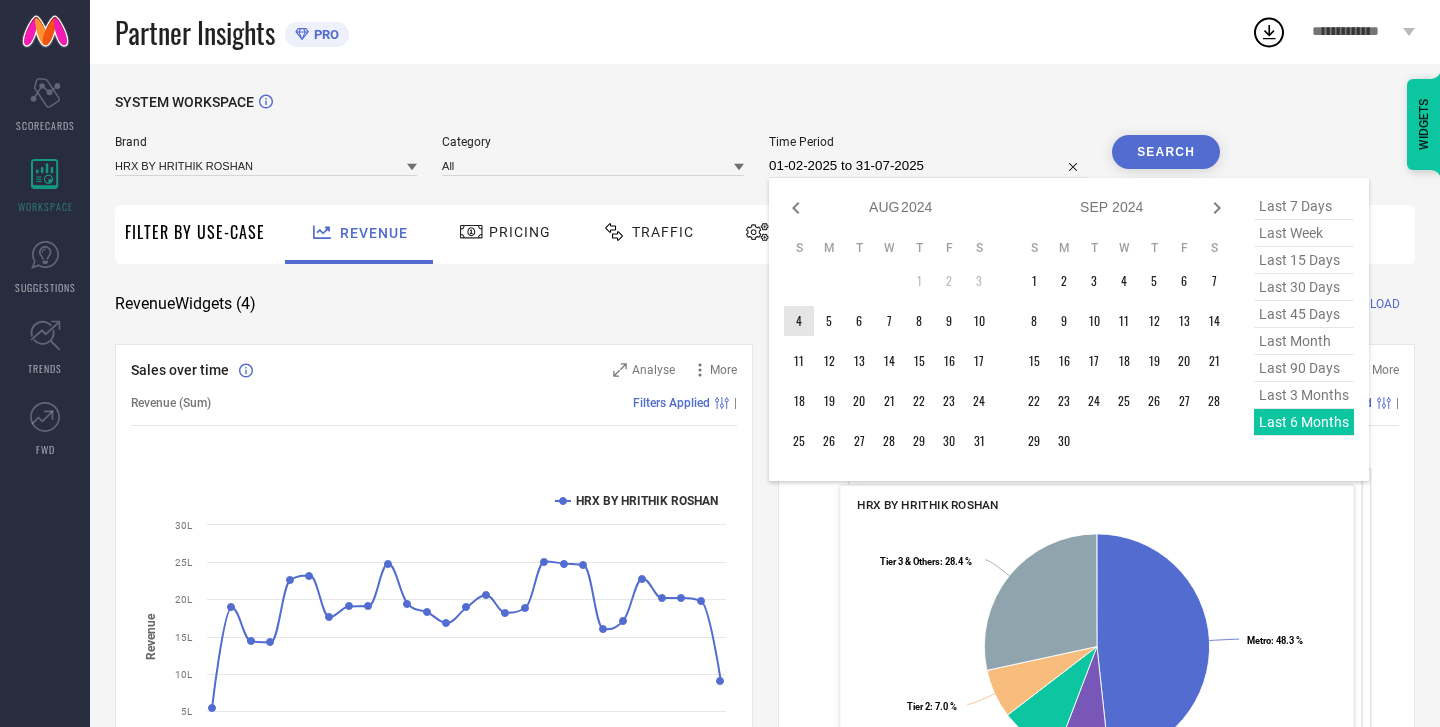 type on "After [DATE]" 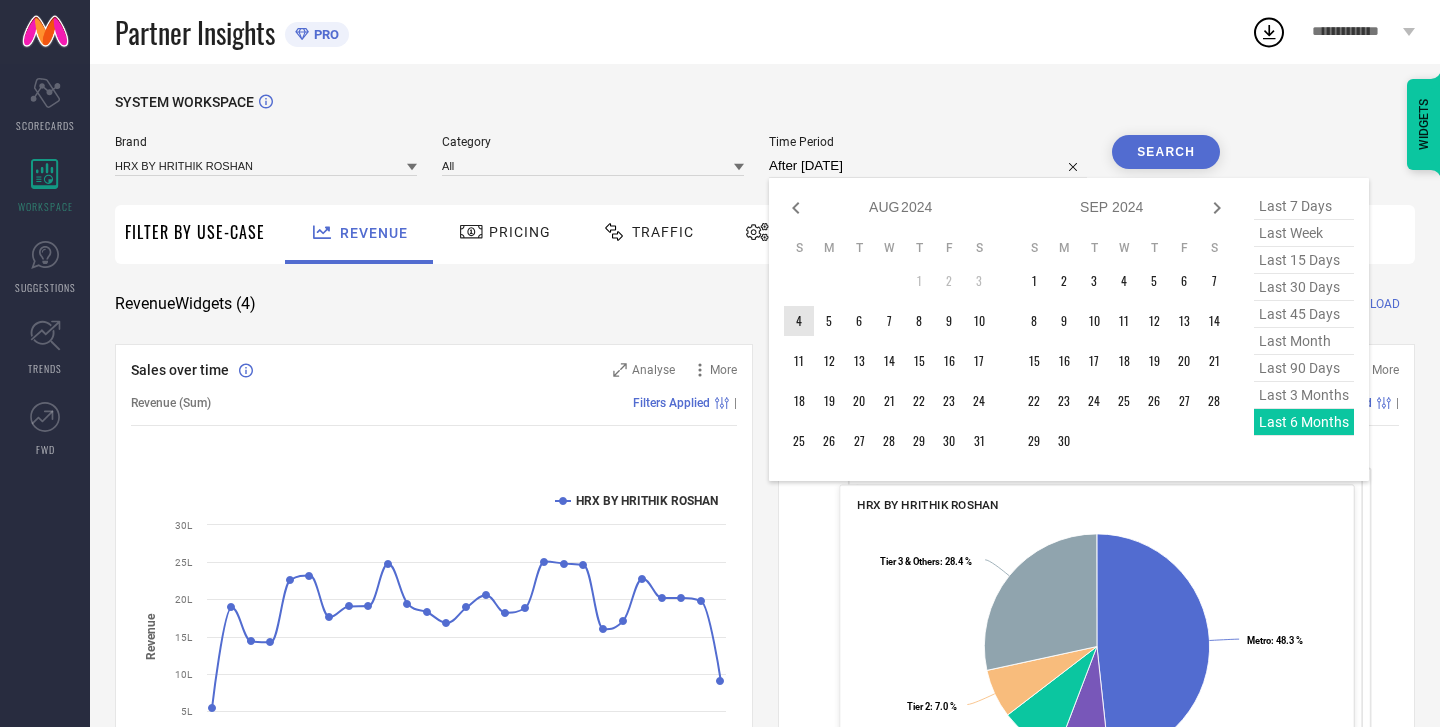 click on "4" at bounding box center [799, 321] 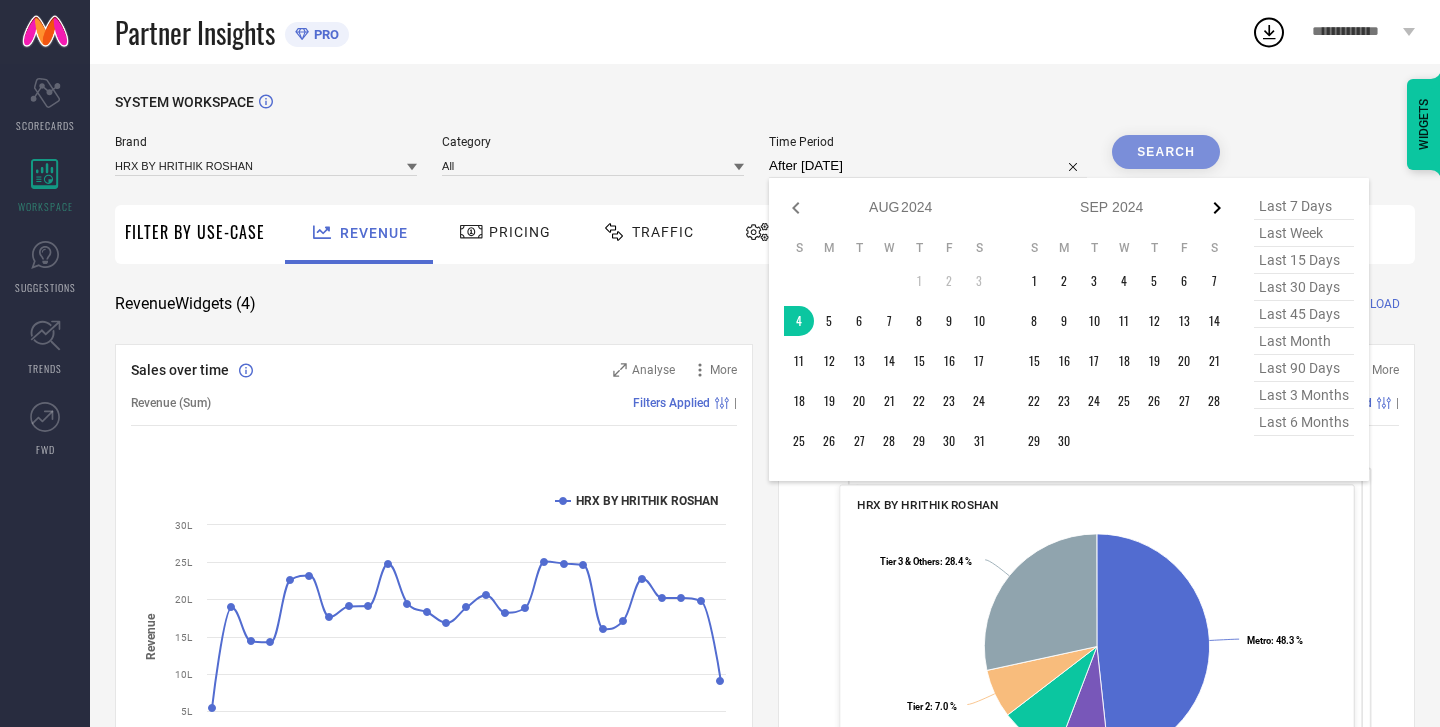 click 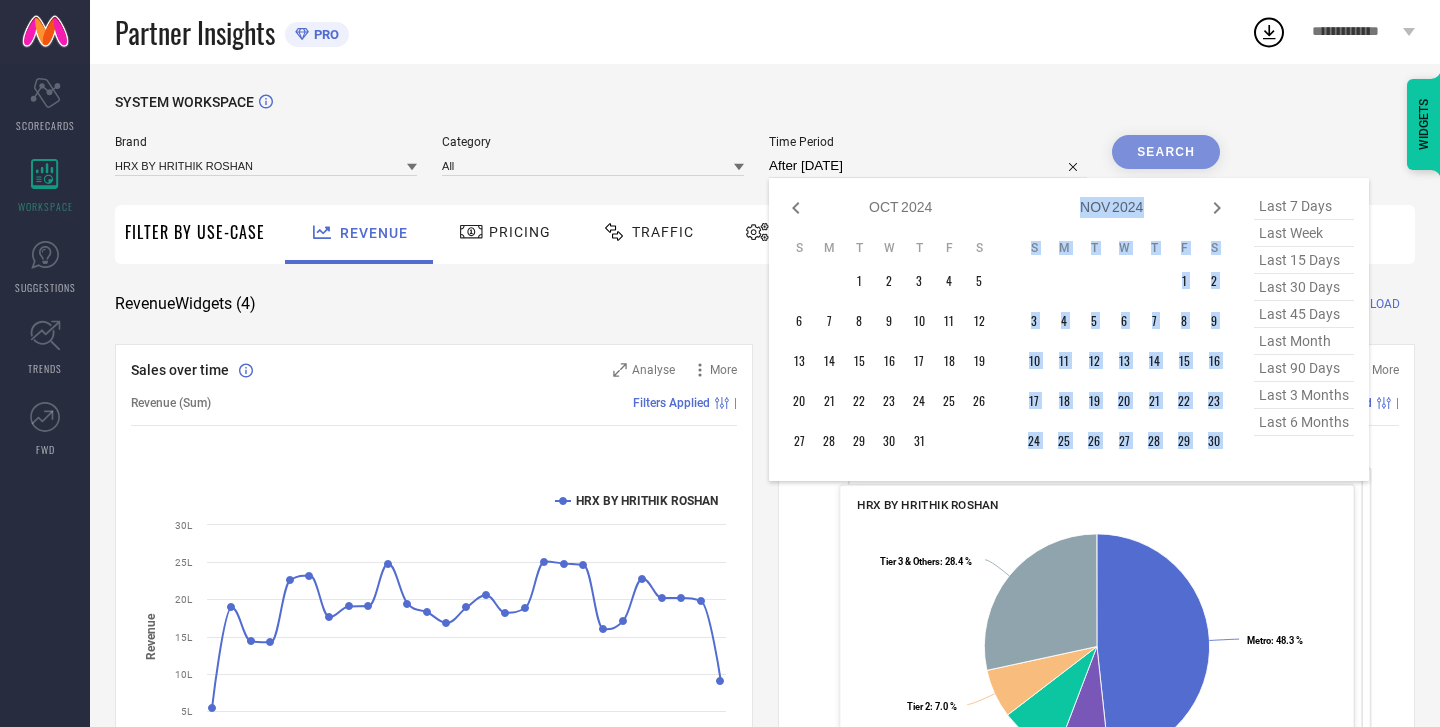click 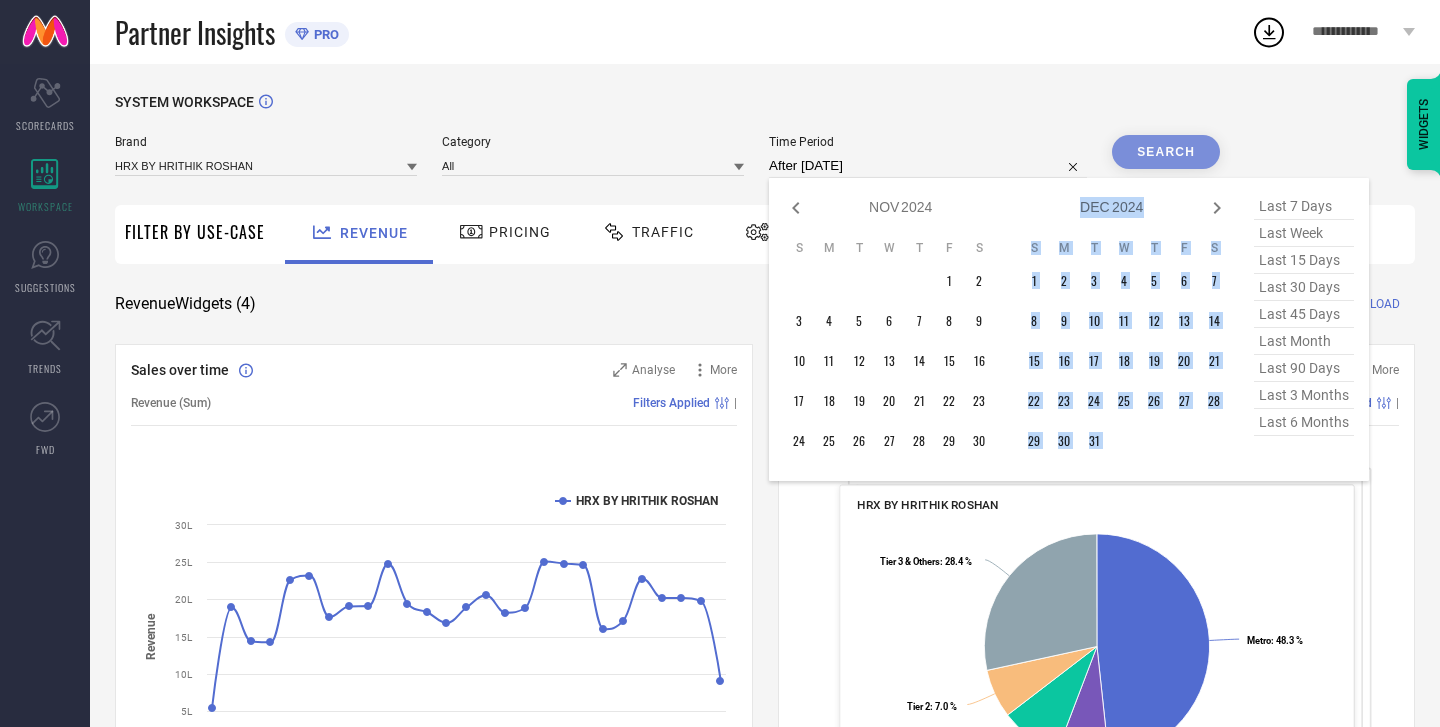 click 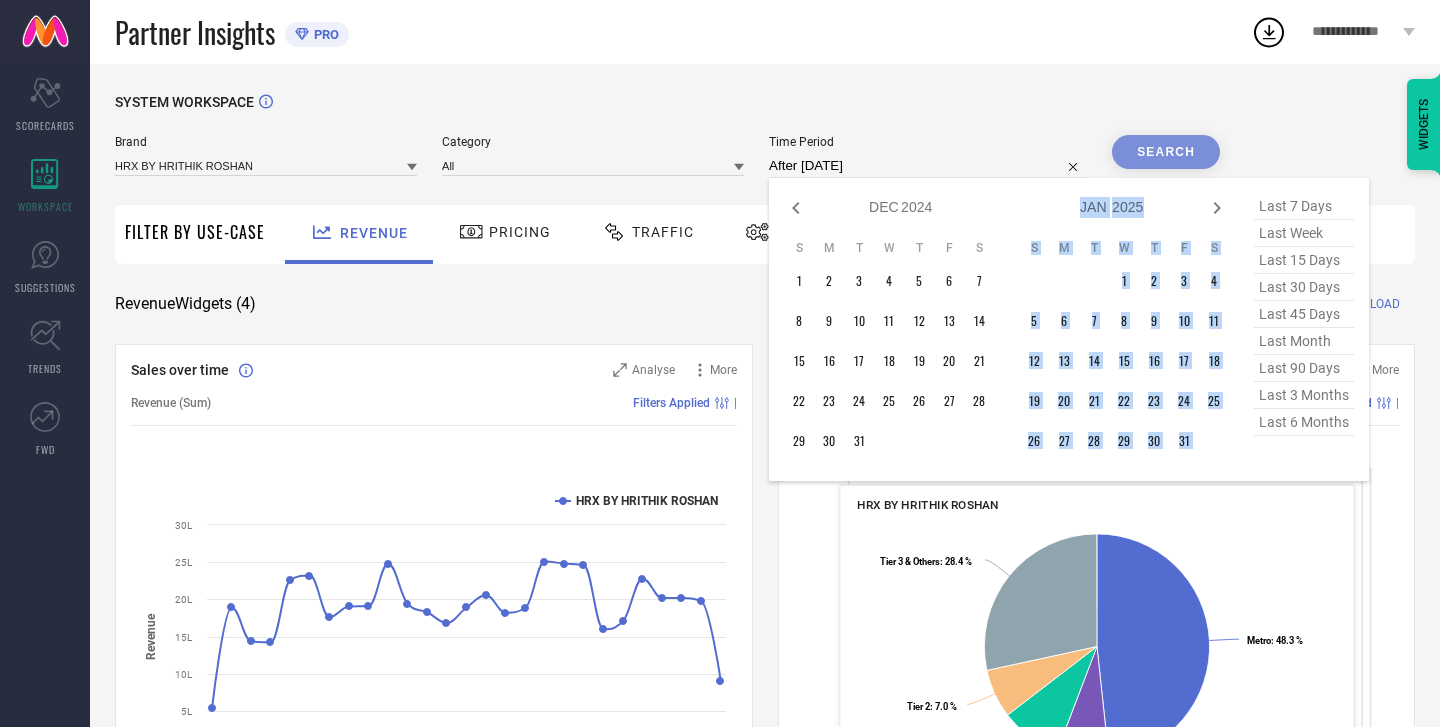click 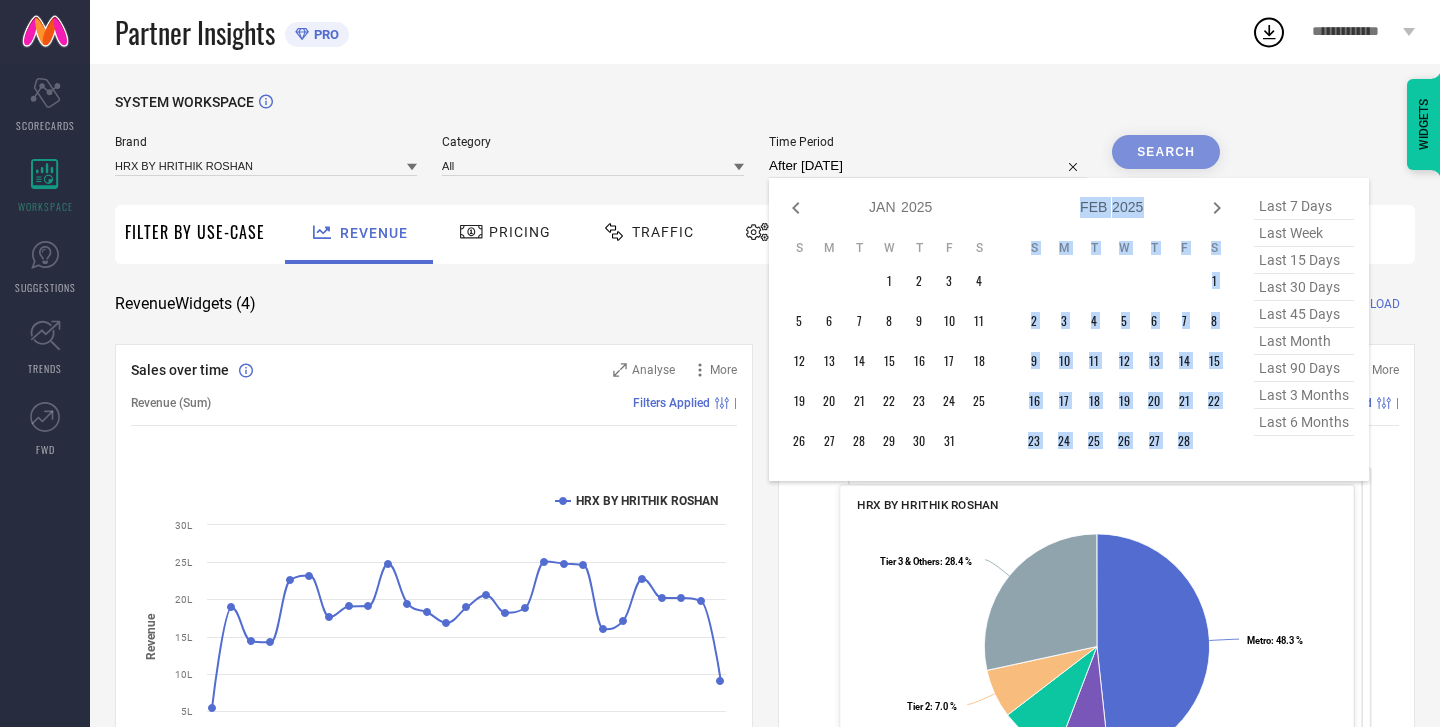 click 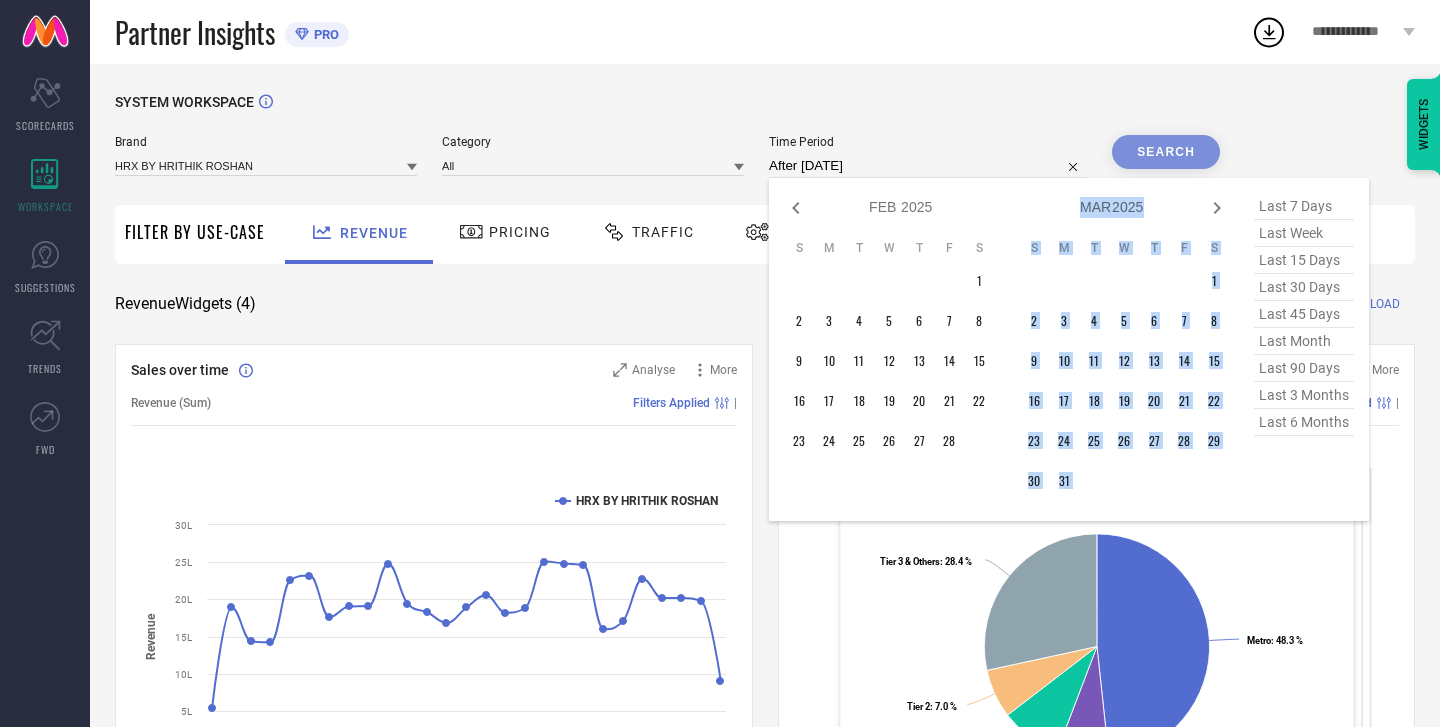 click 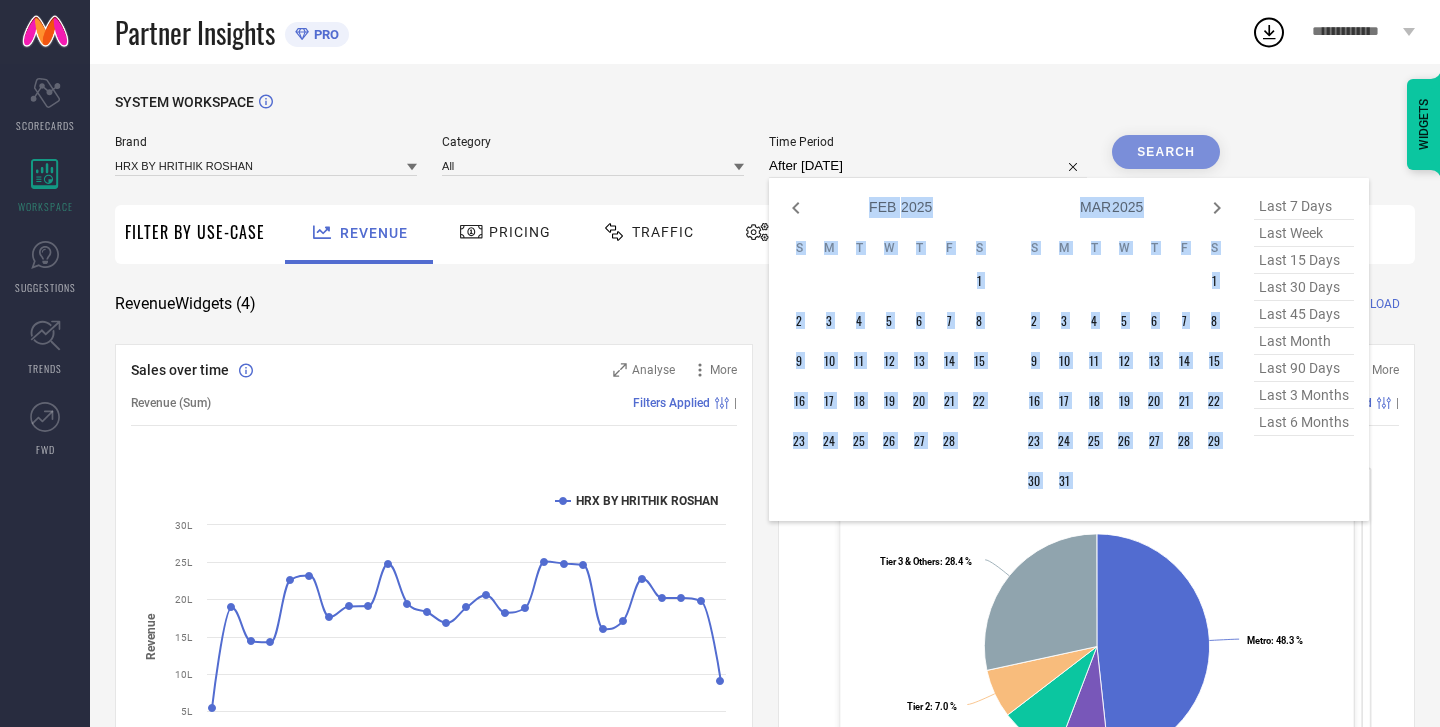 select on "2" 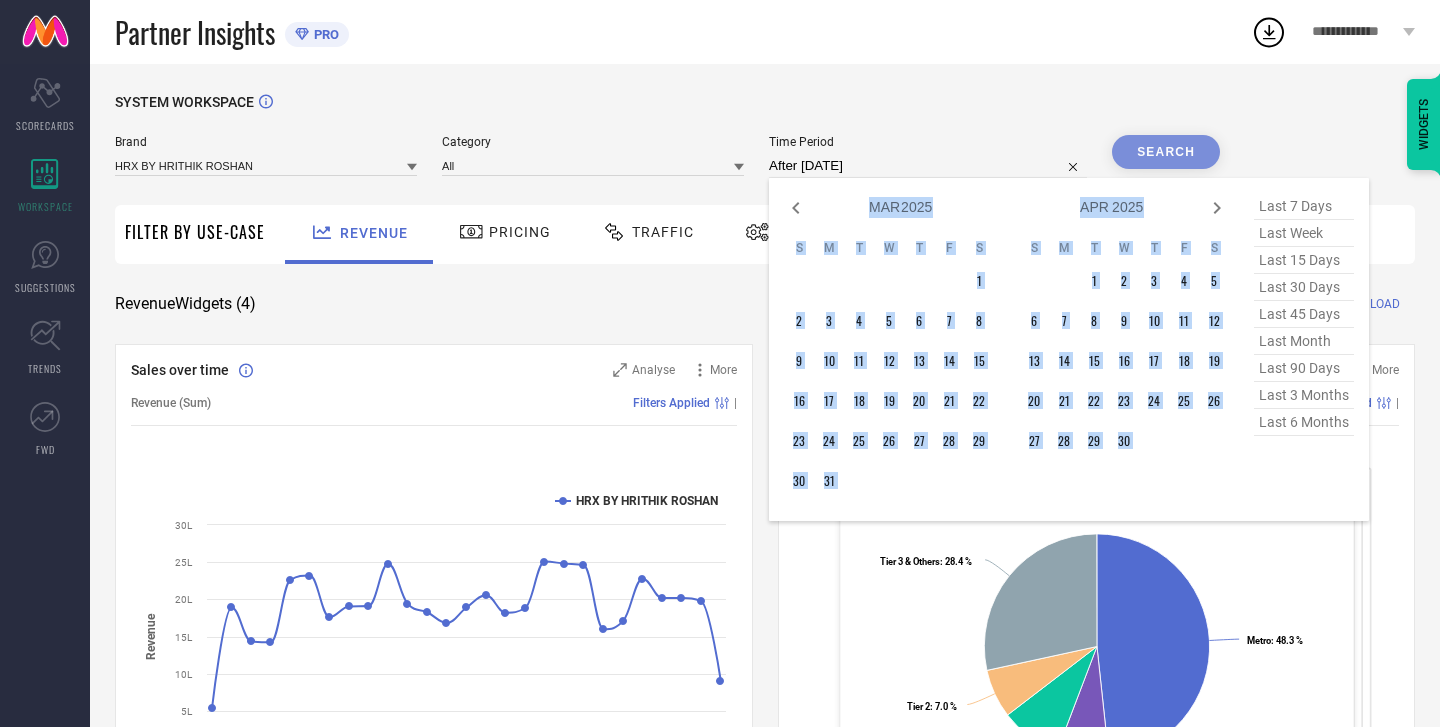 click 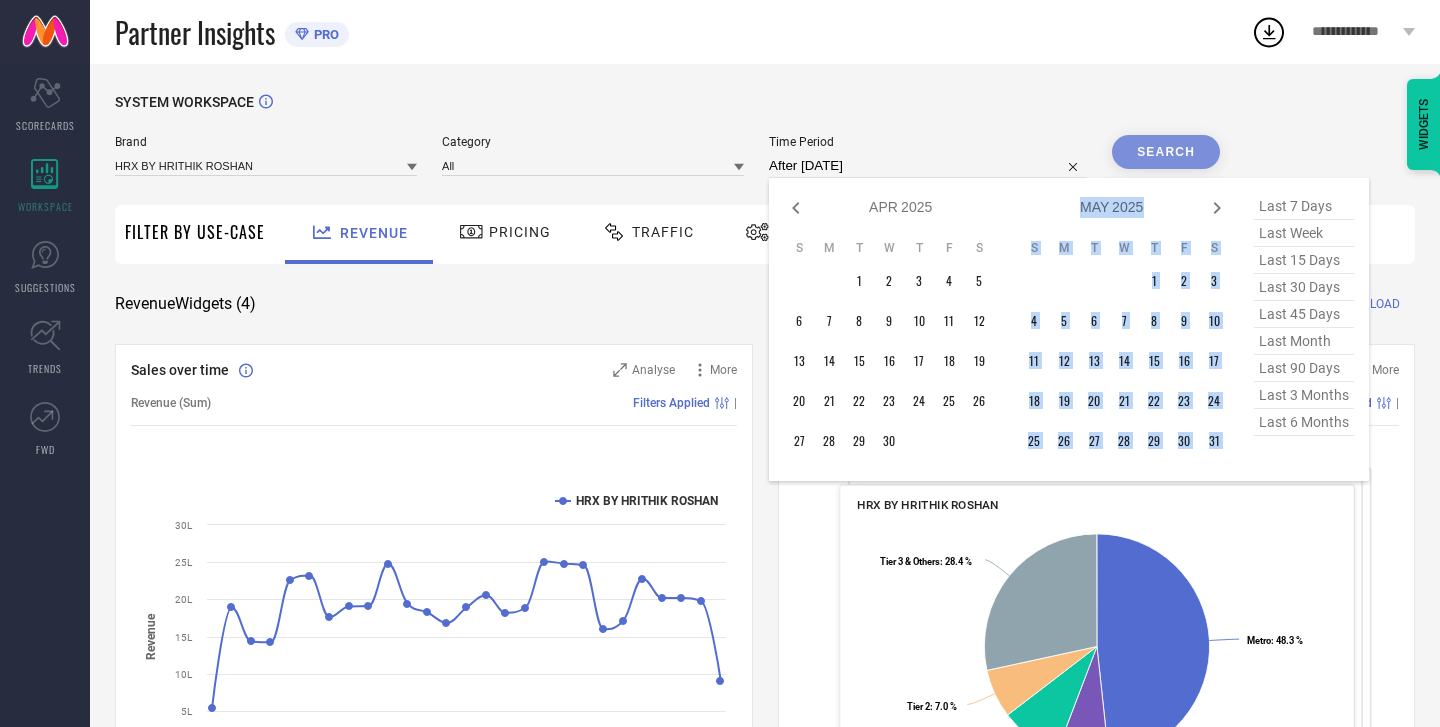 click 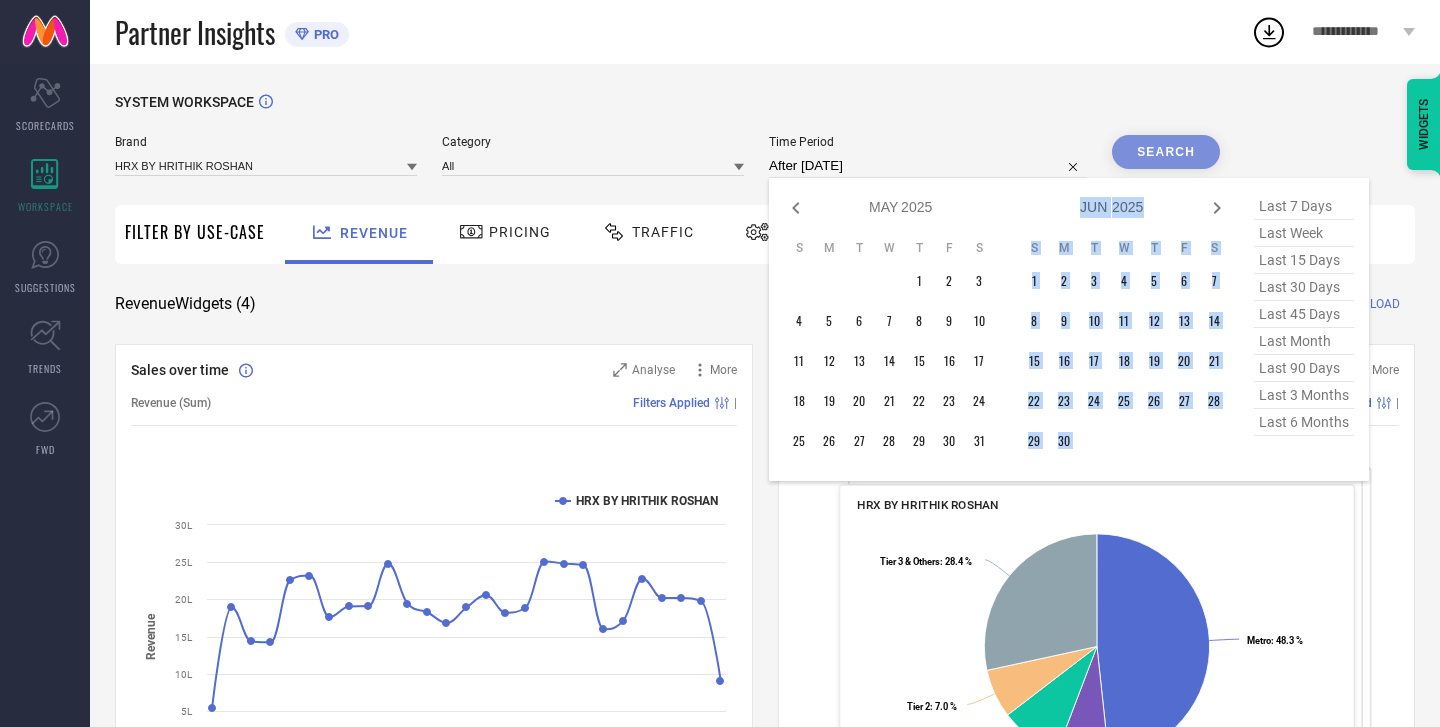 click 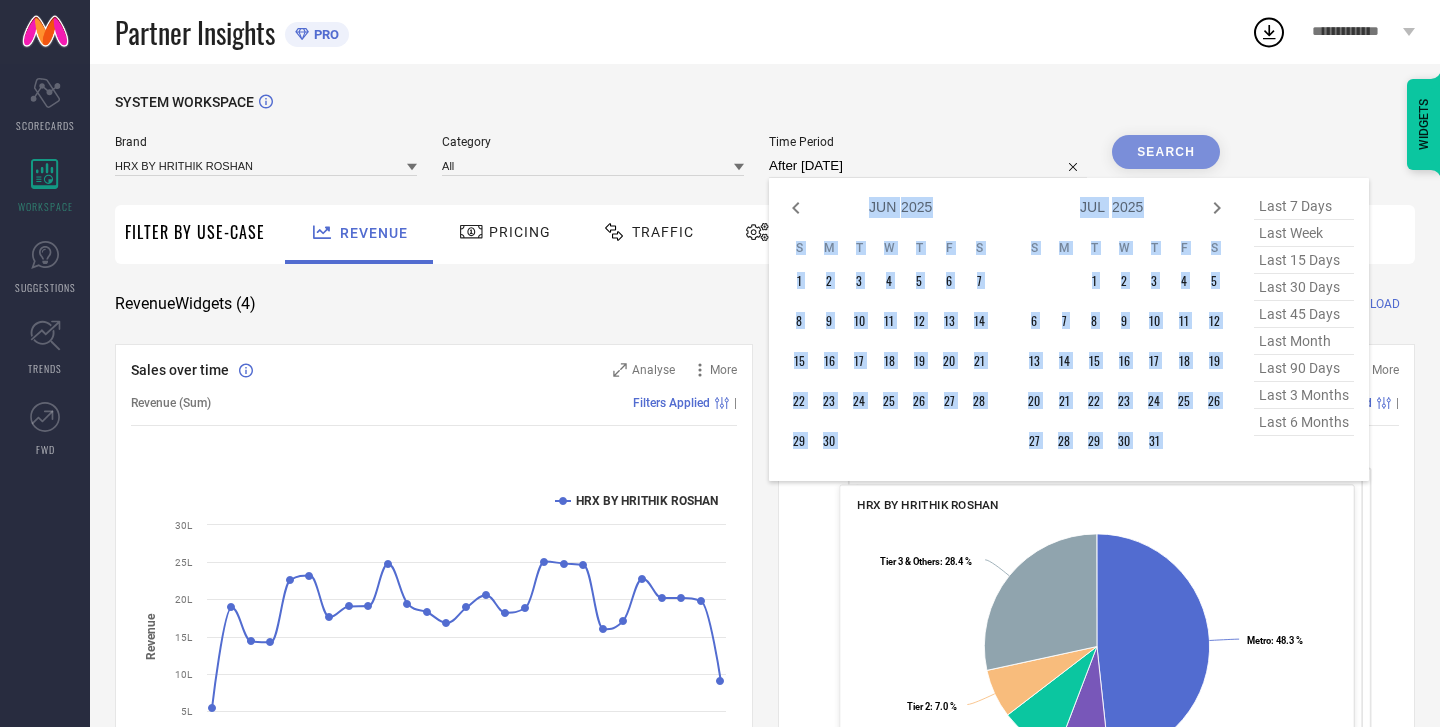 click 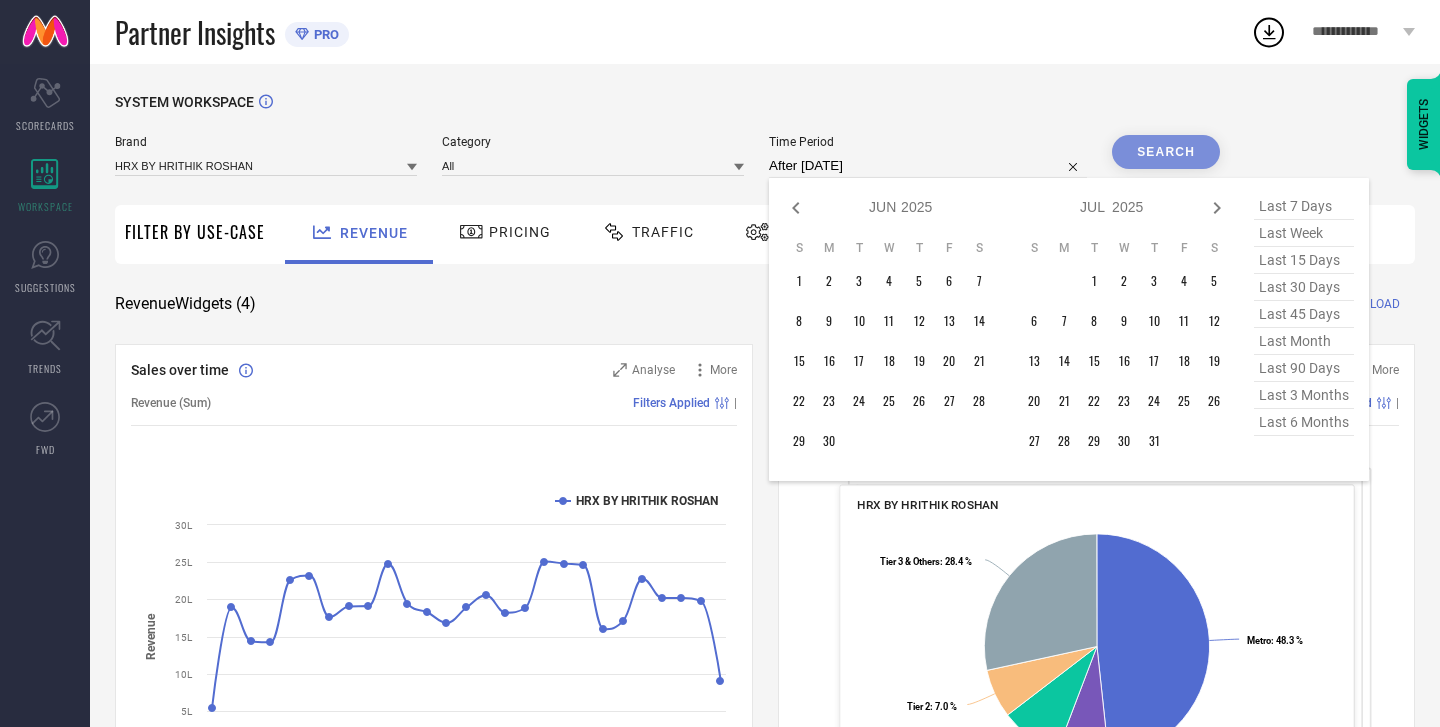 select on "6" 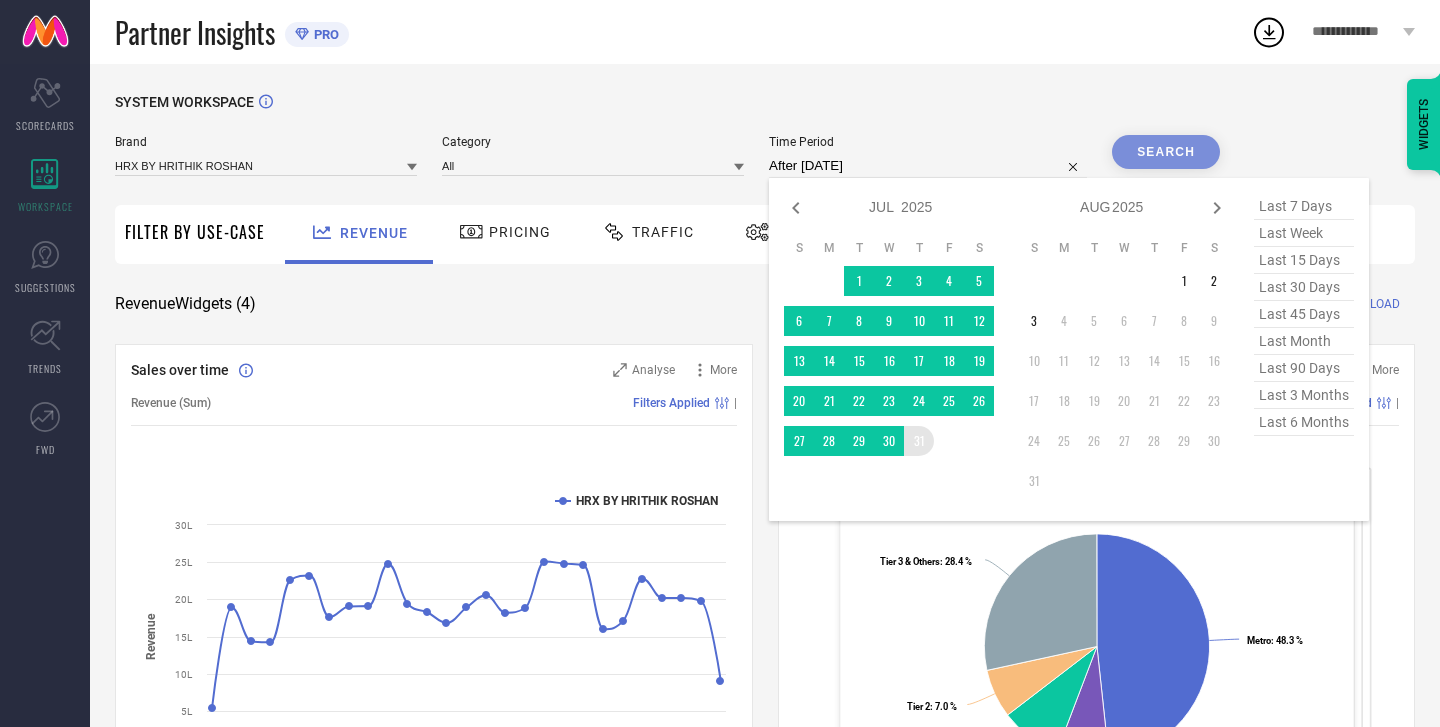 type on "[DATE] to [DATE]" 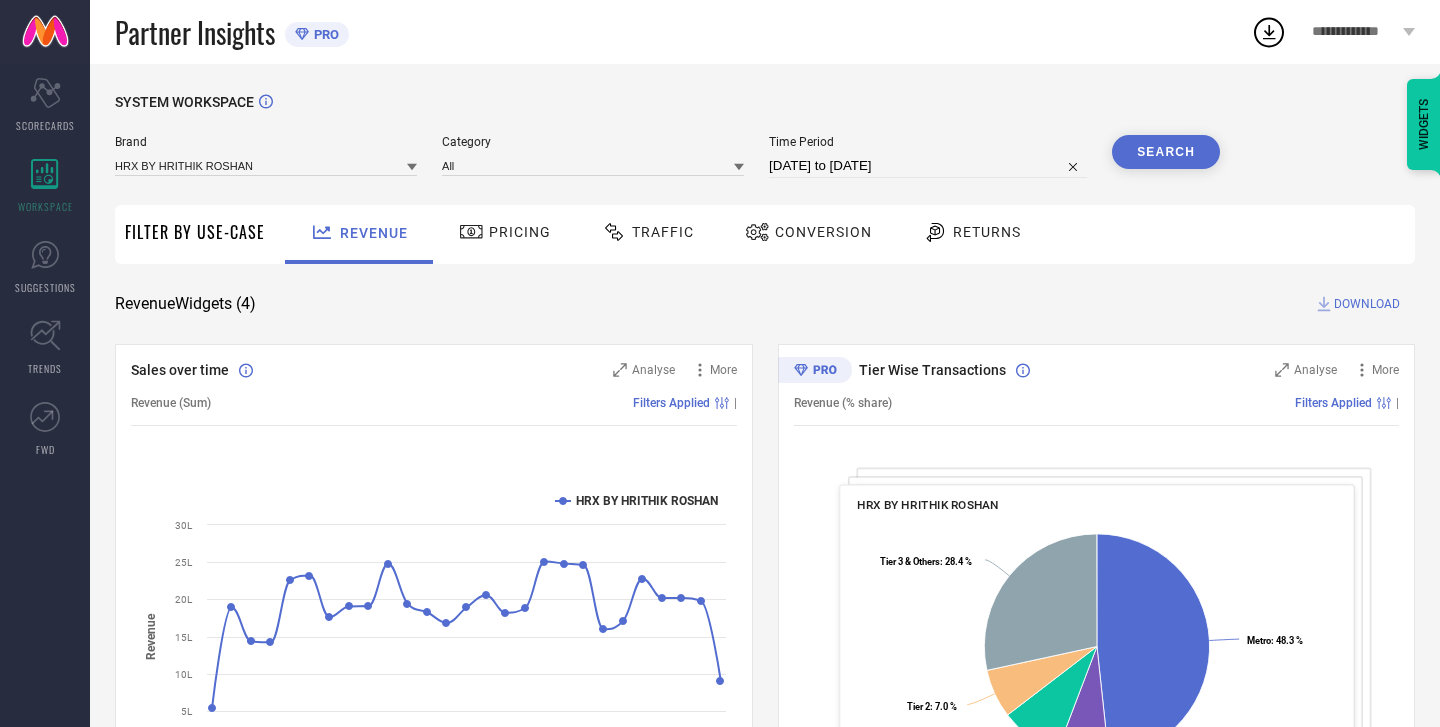 click on "Search" at bounding box center [1166, 152] 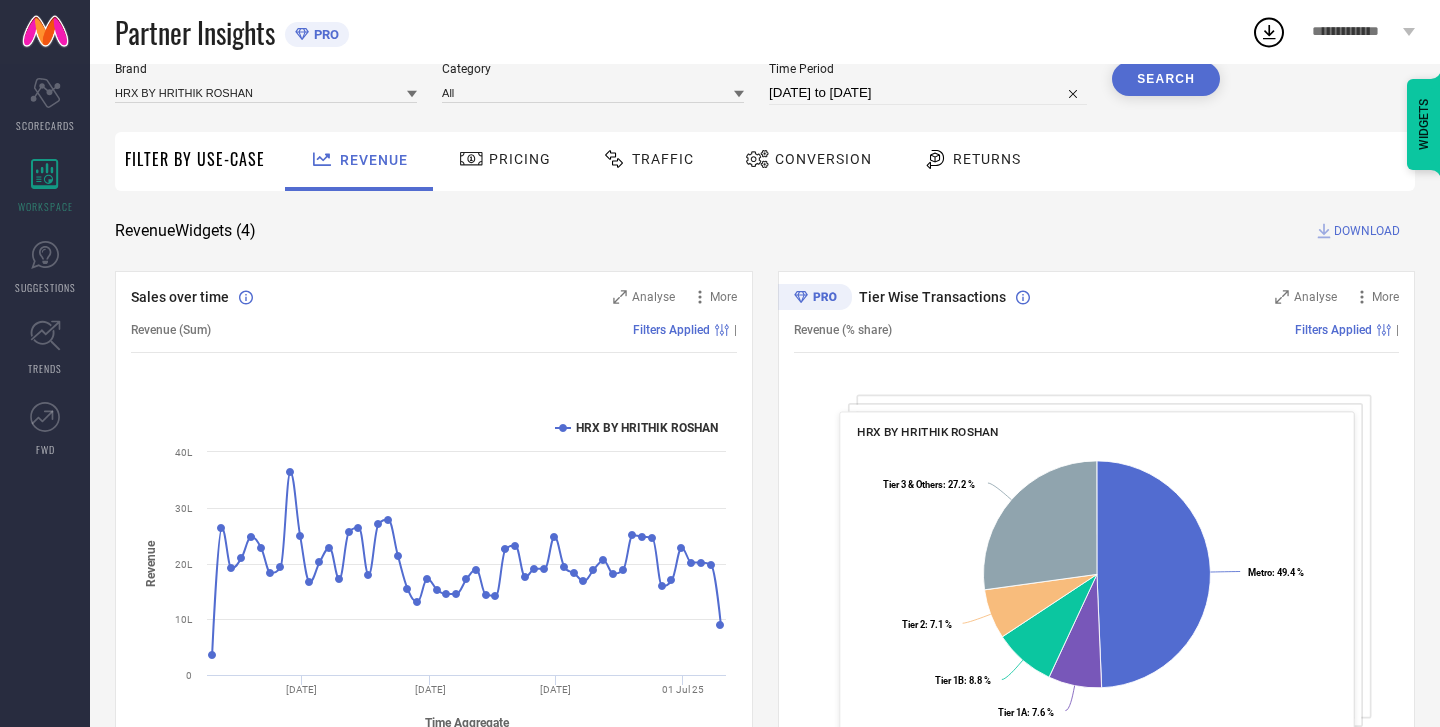 scroll, scrollTop: 0, scrollLeft: 0, axis: both 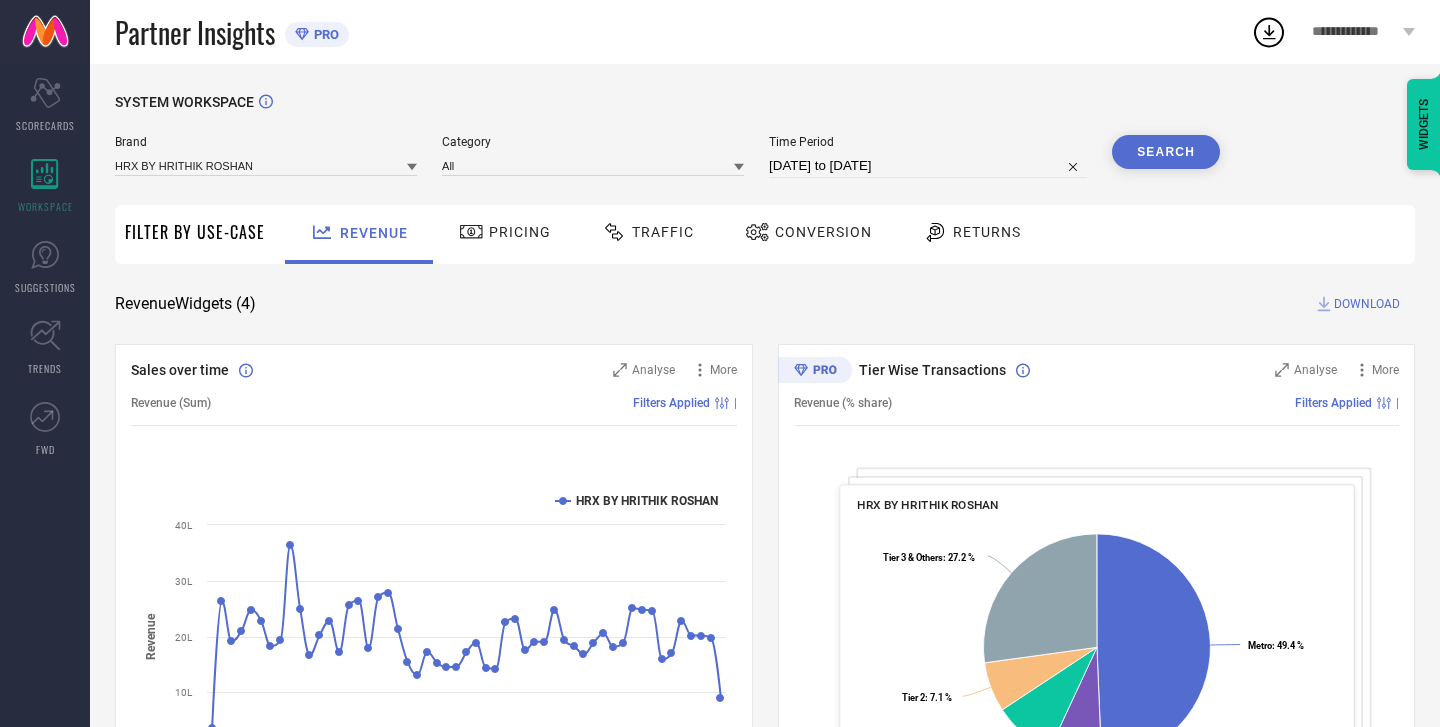click on "Returns" at bounding box center (987, 232) 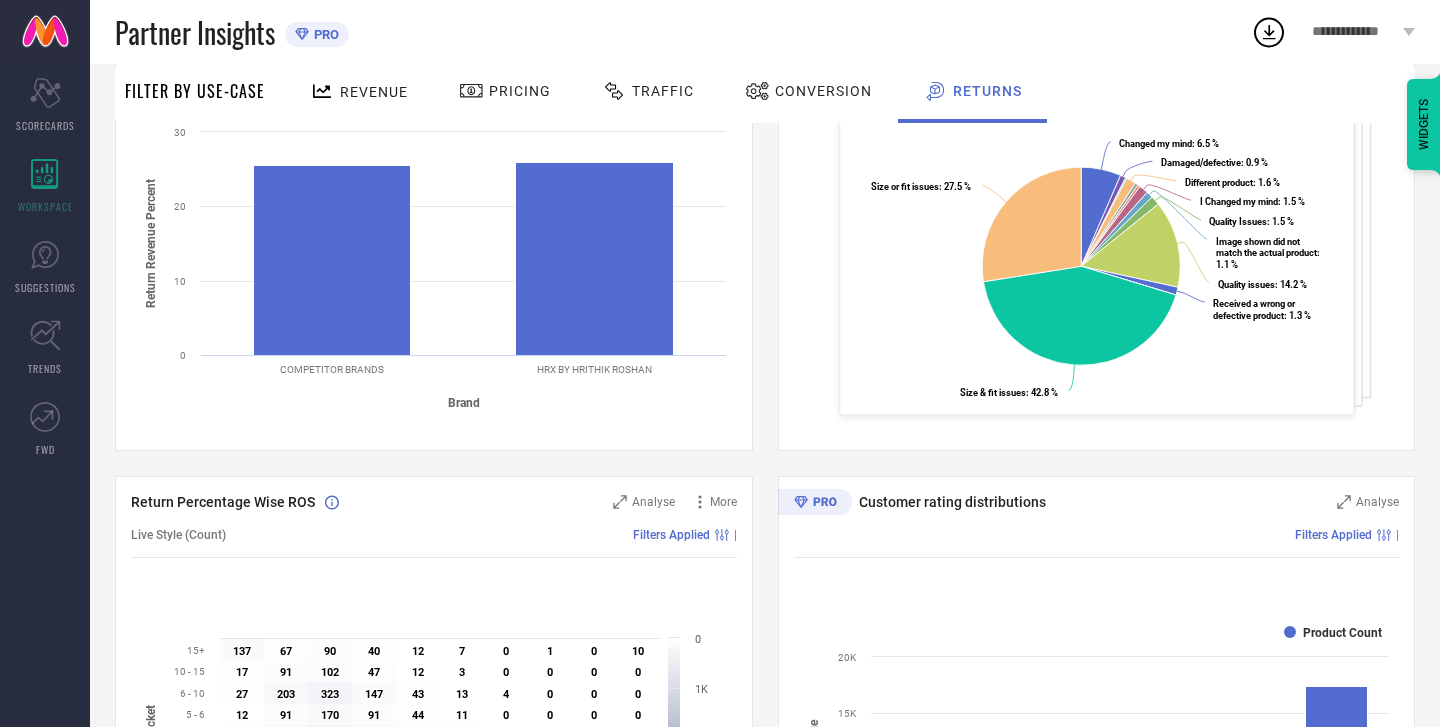 scroll, scrollTop: 383, scrollLeft: 0, axis: vertical 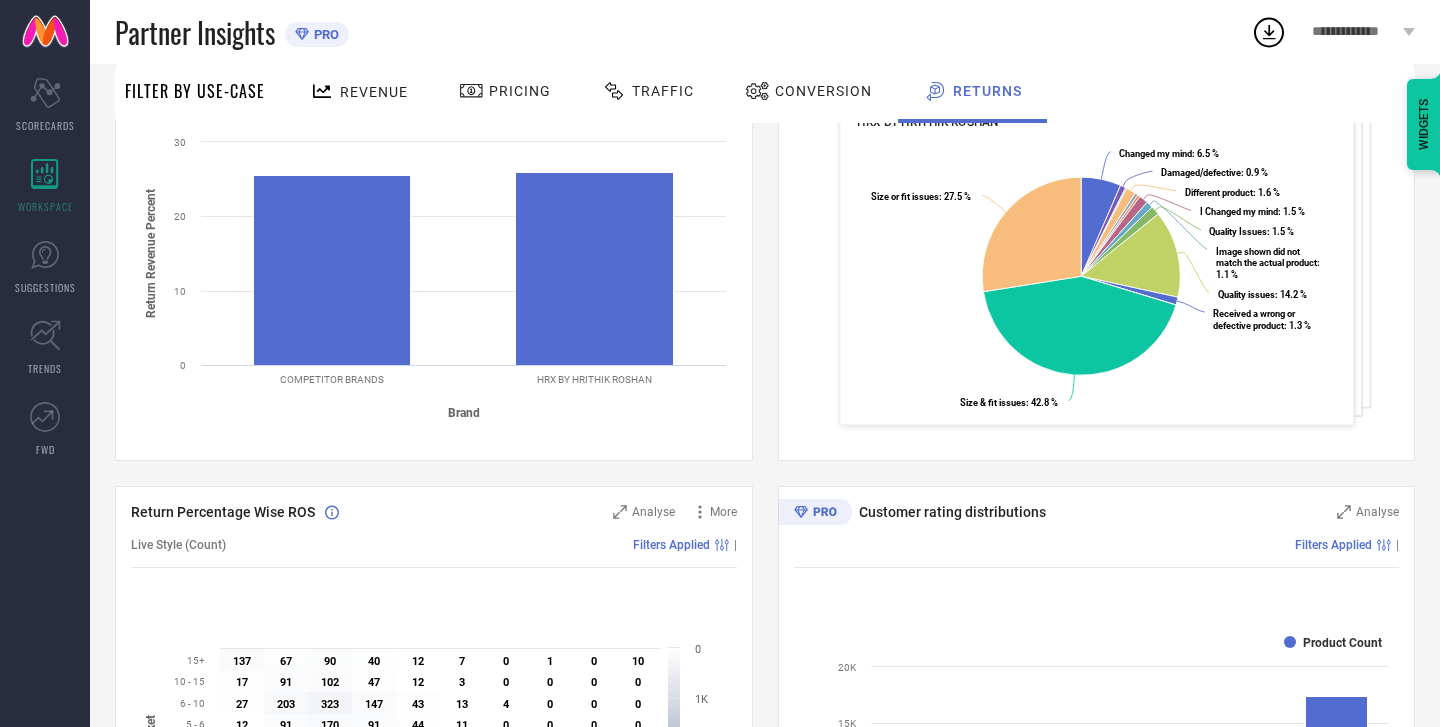 click on "Conversion" at bounding box center (823, 91) 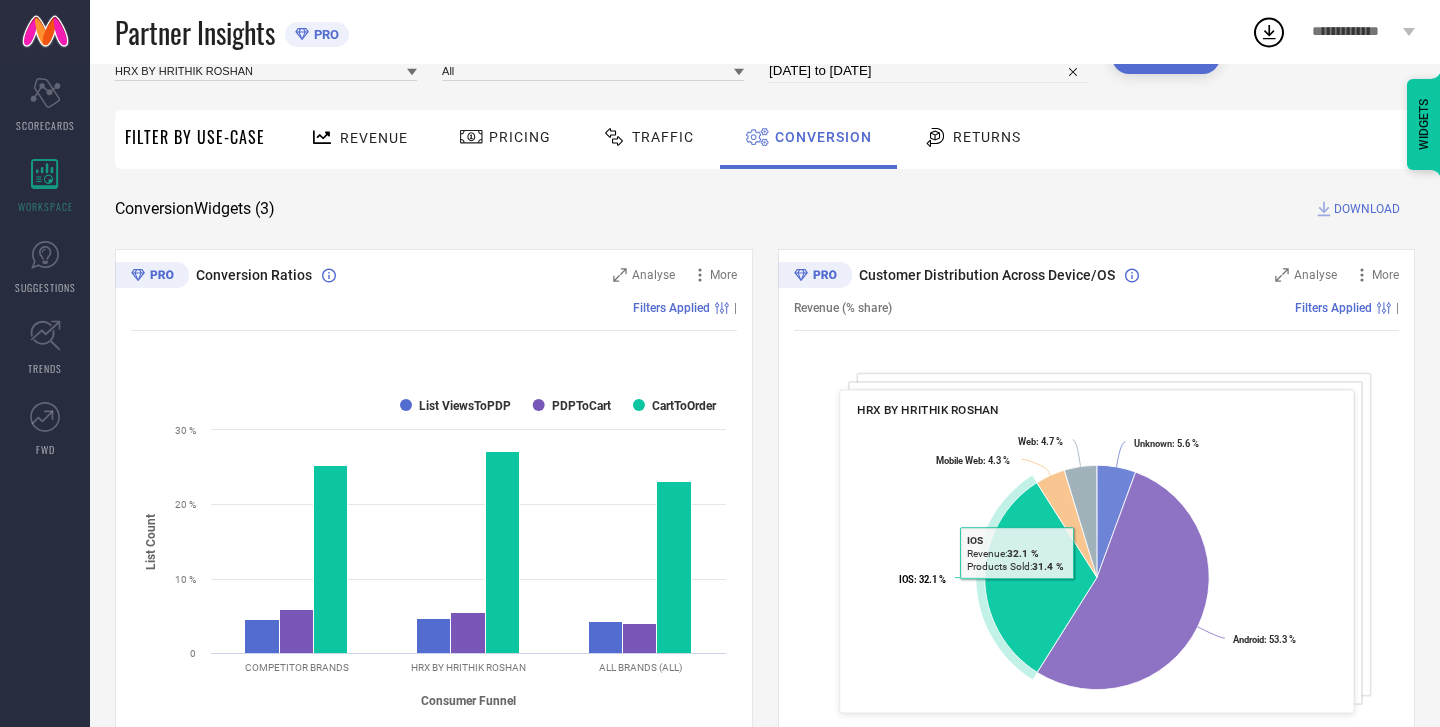 scroll, scrollTop: 0, scrollLeft: 0, axis: both 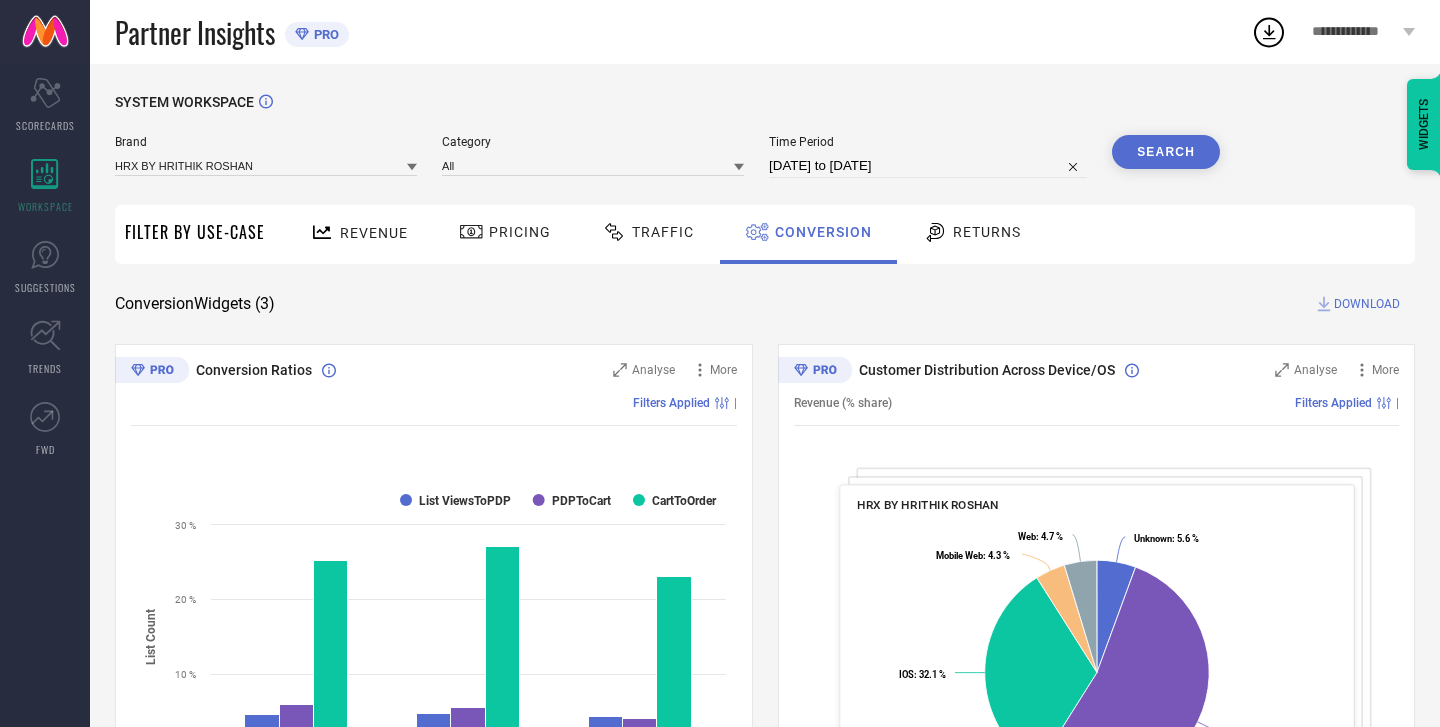 click on "Traffic" at bounding box center [648, 232] 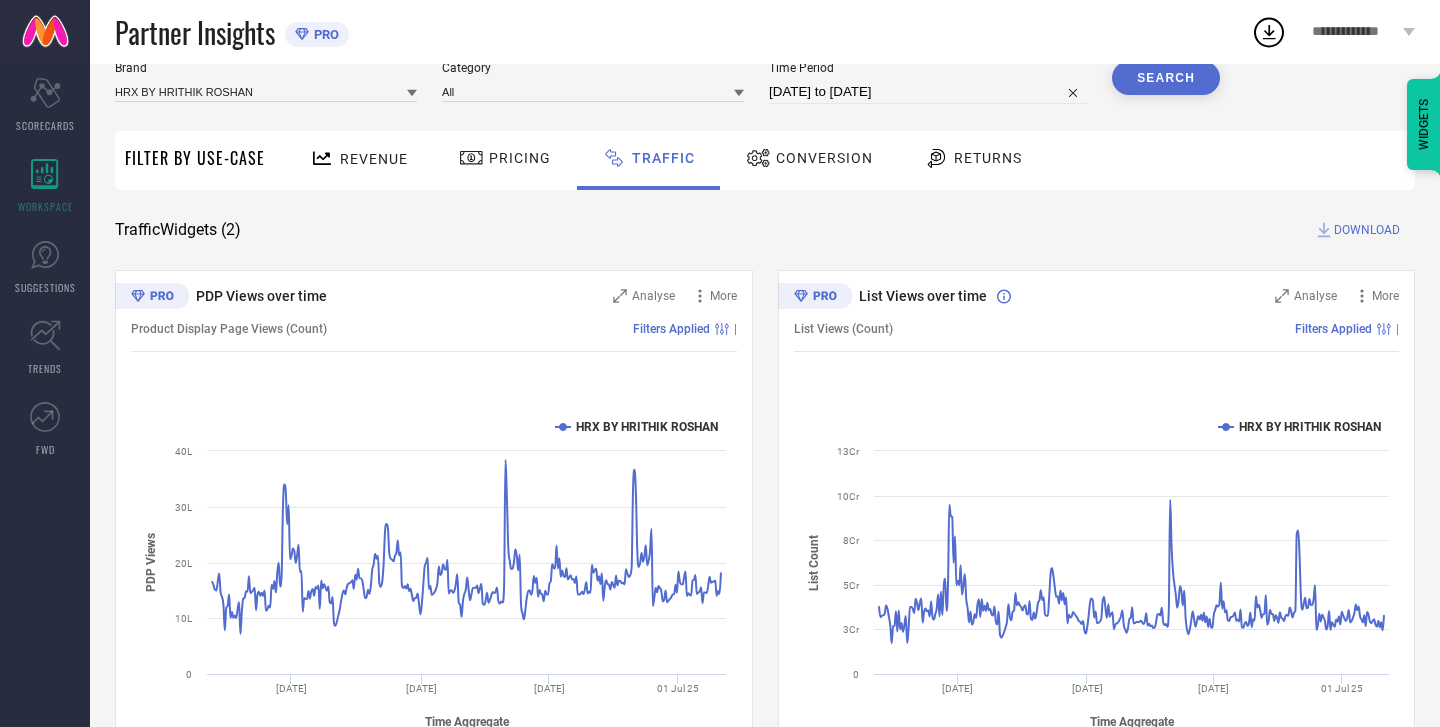 scroll, scrollTop: 147, scrollLeft: 0, axis: vertical 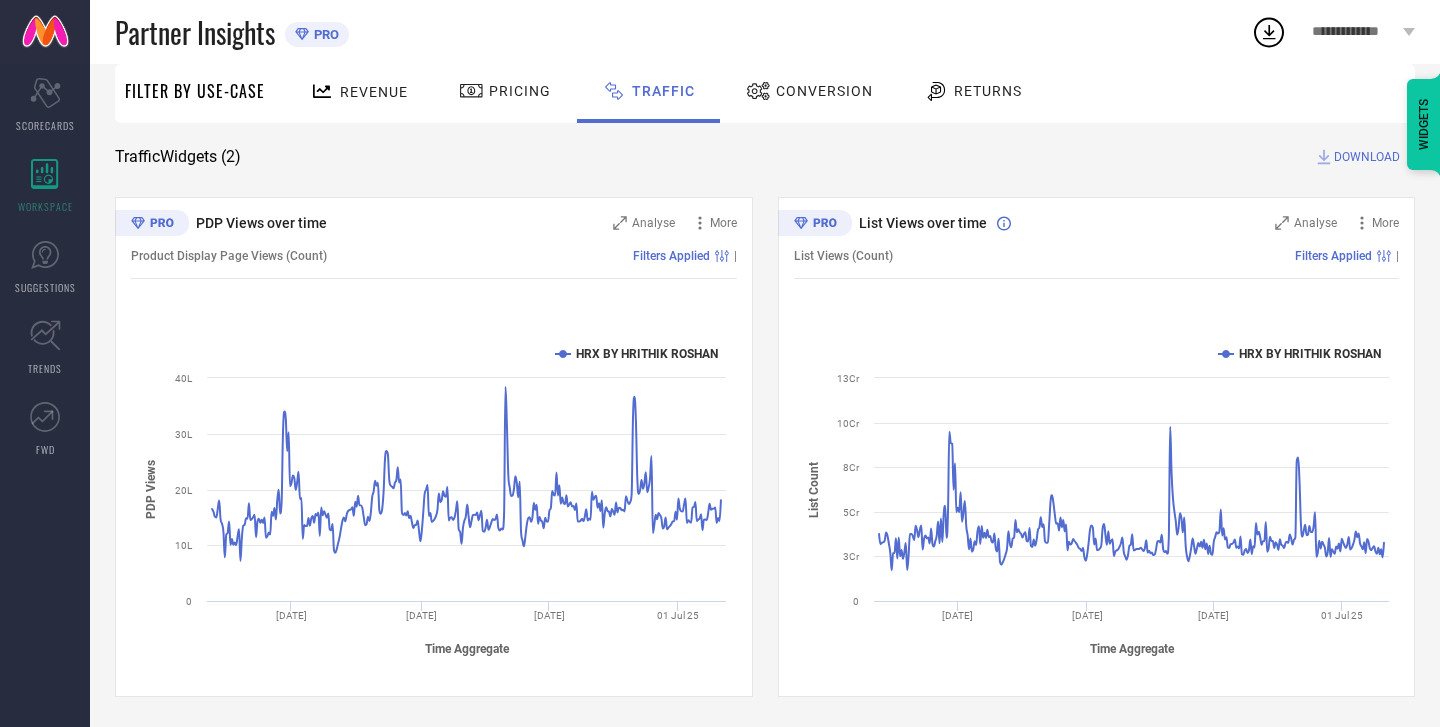 click on "Pricing" at bounding box center [505, 91] 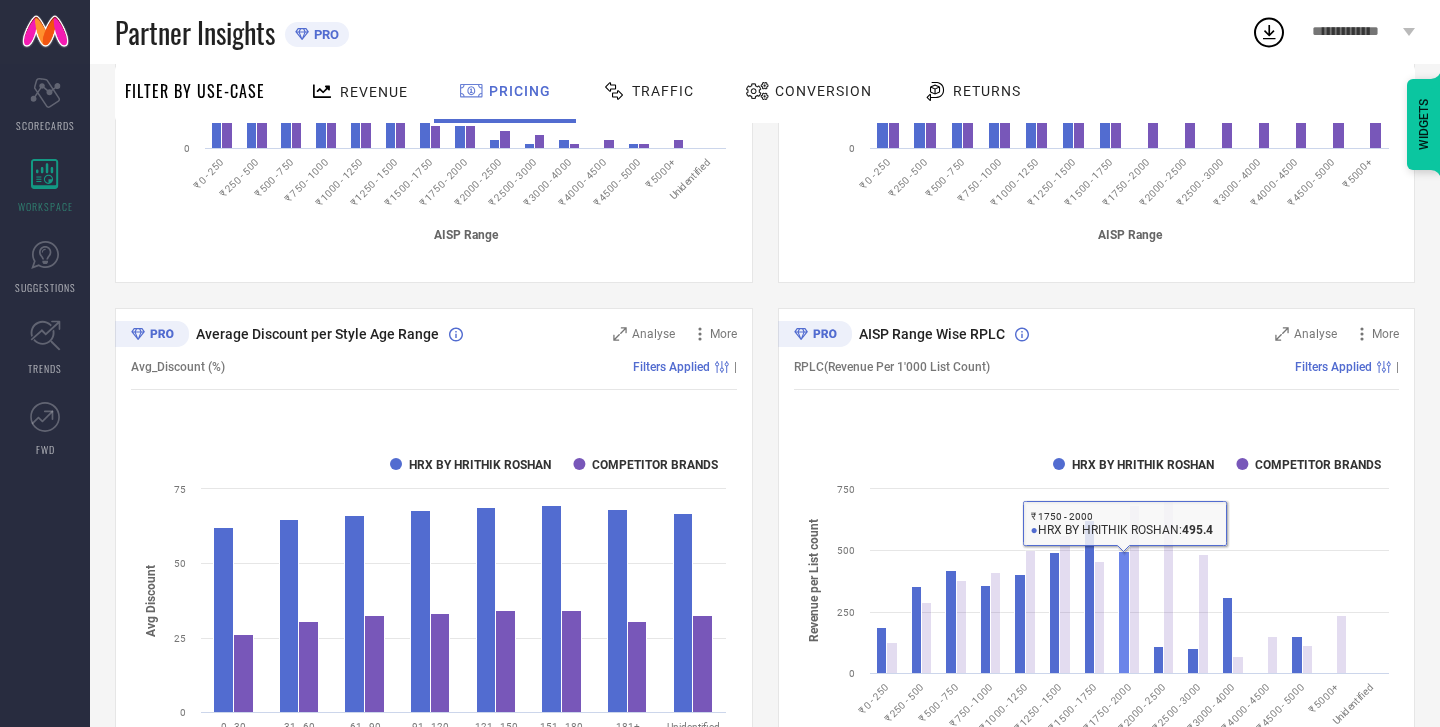 scroll, scrollTop: 1090, scrollLeft: 0, axis: vertical 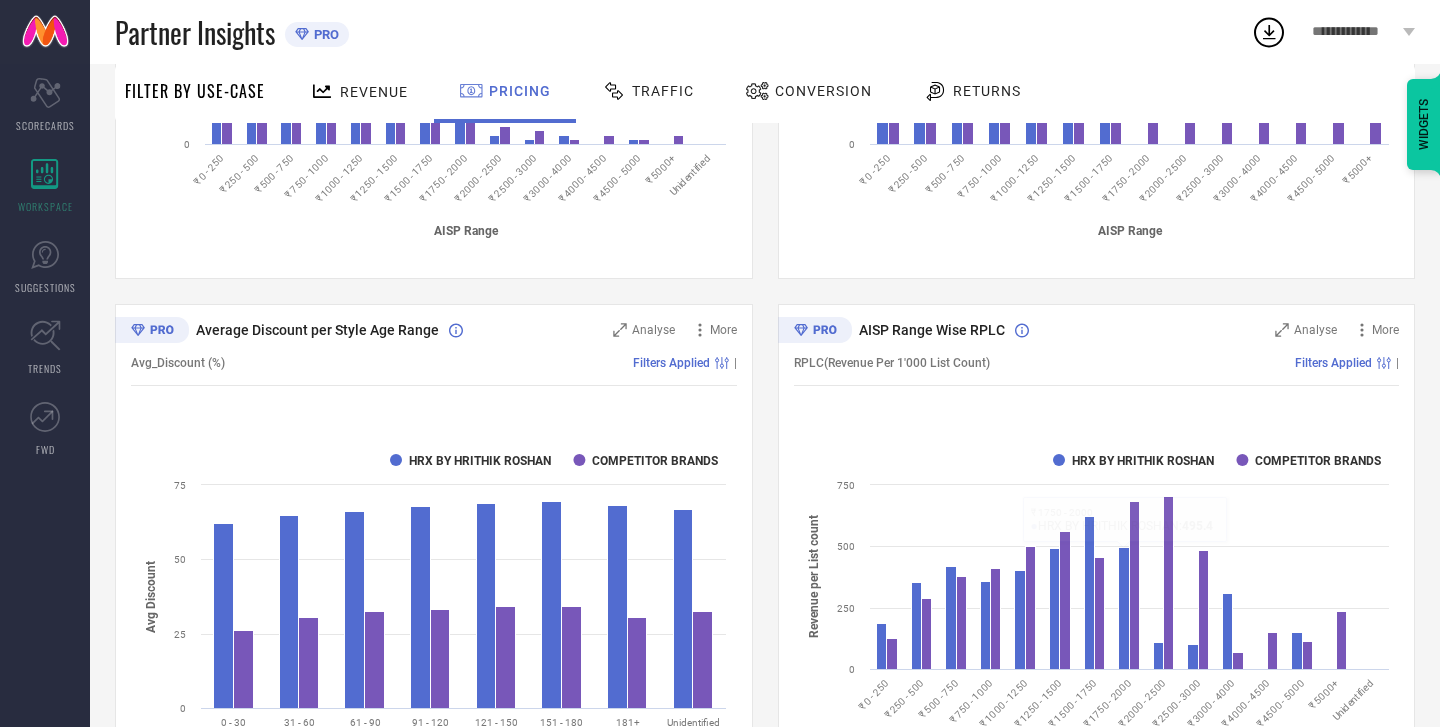 click on "Revenue" at bounding box center (374, 92) 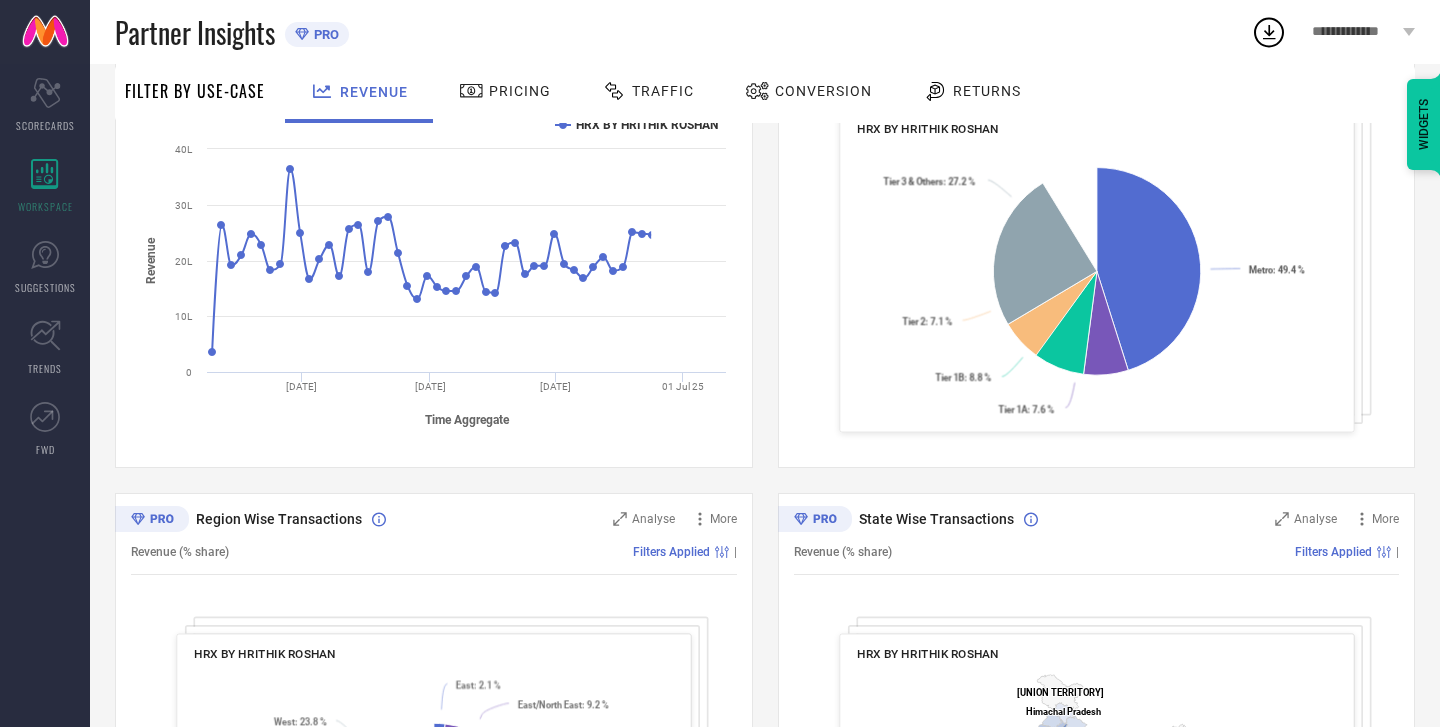 scroll, scrollTop: 672, scrollLeft: 0, axis: vertical 